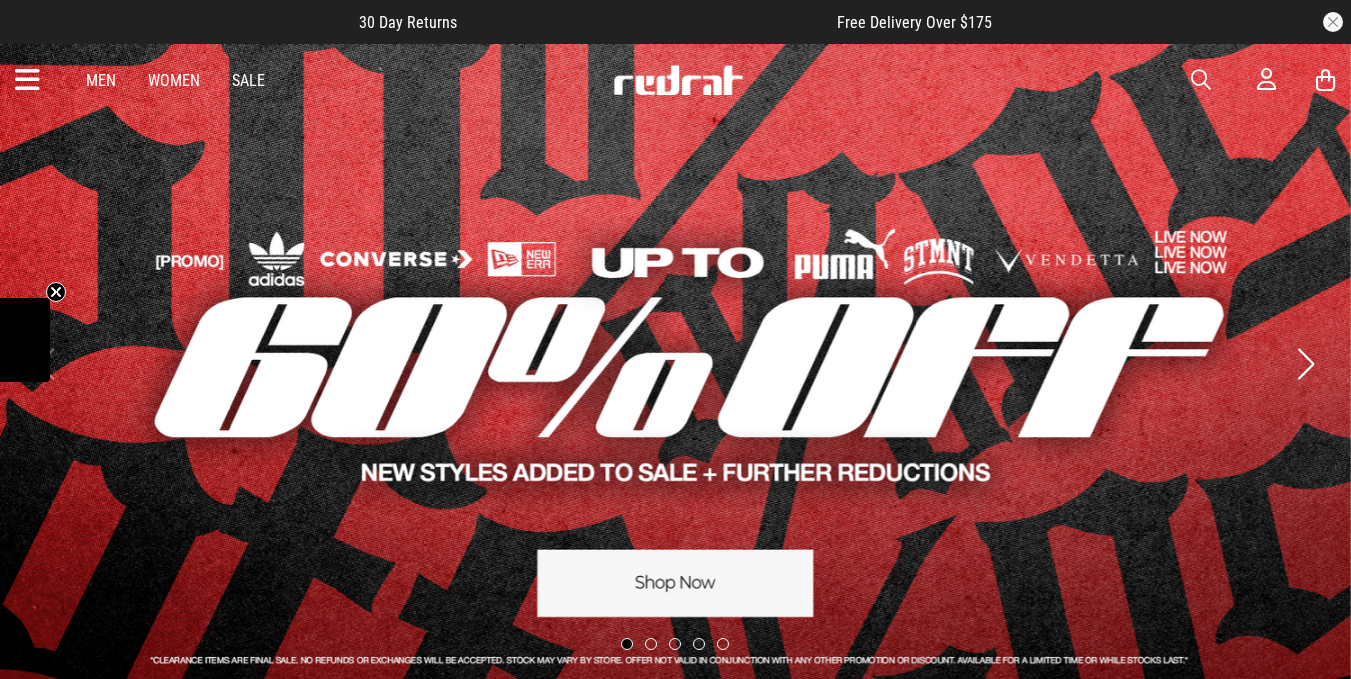 scroll, scrollTop: 0, scrollLeft: 0, axis: both 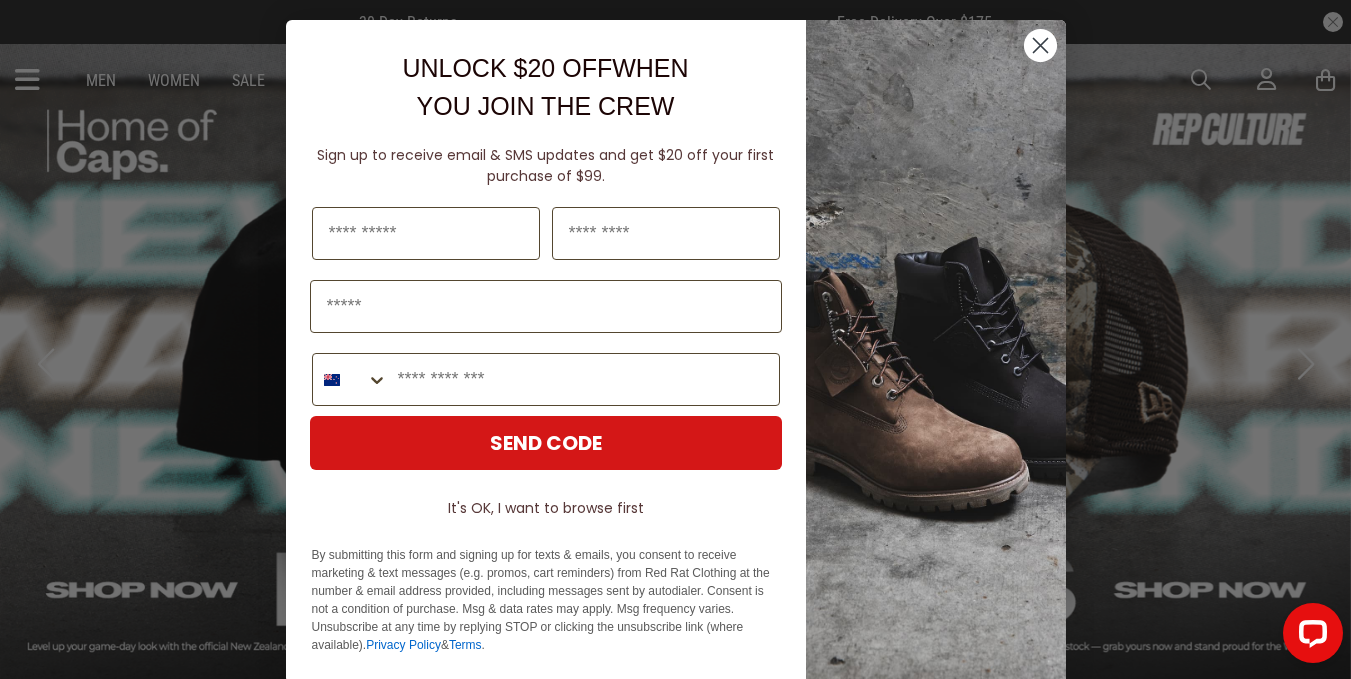 click 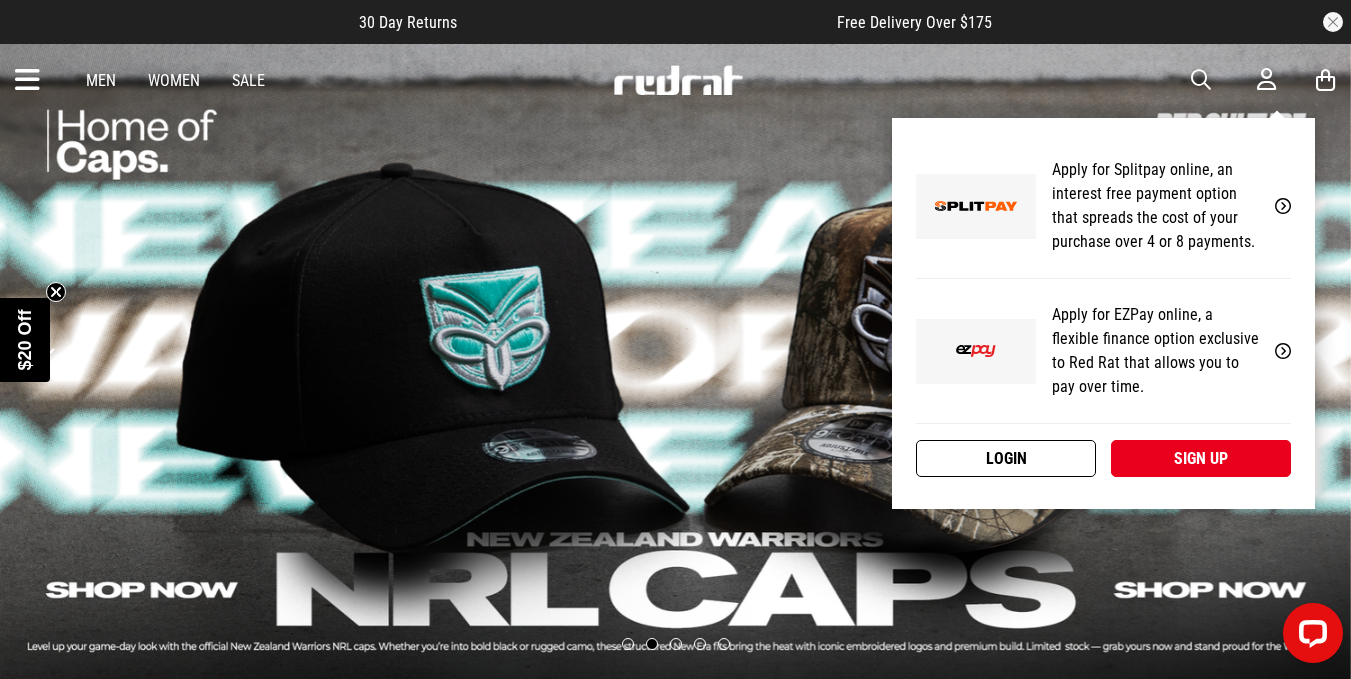 click on "Login" at bounding box center (1006, 458) 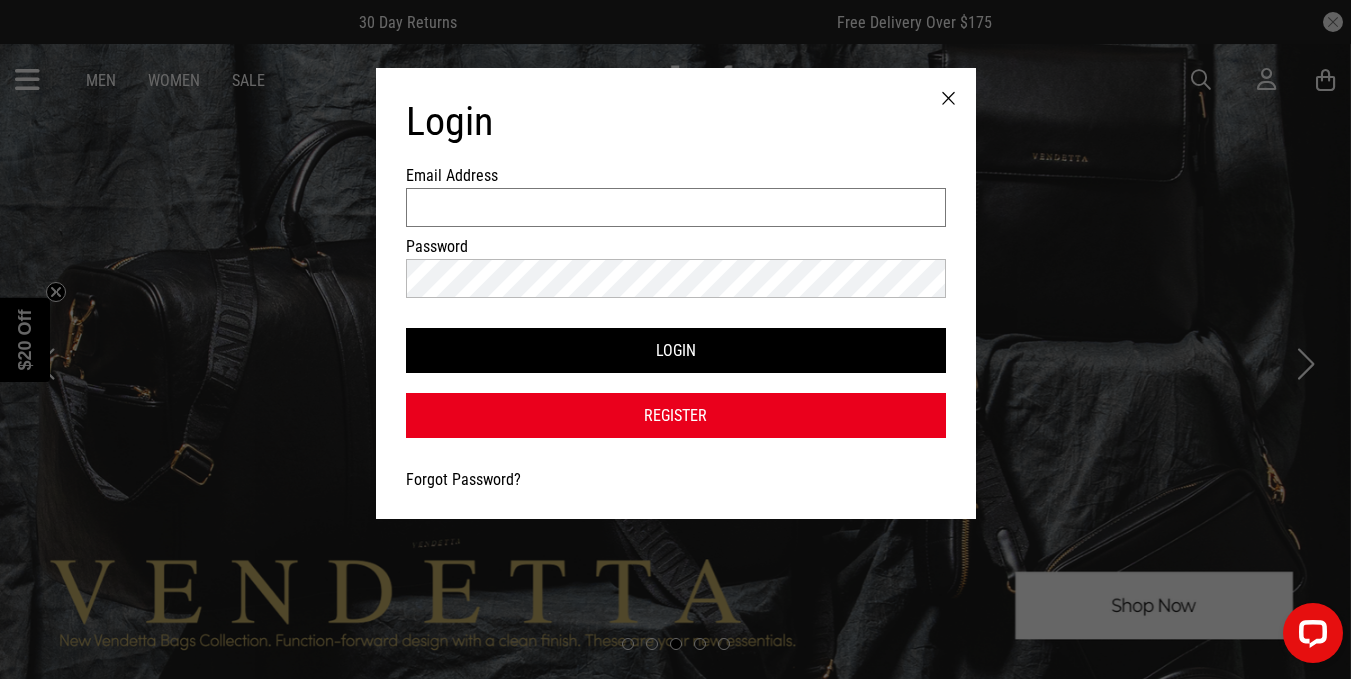 click on "Email Address" at bounding box center [676, 207] 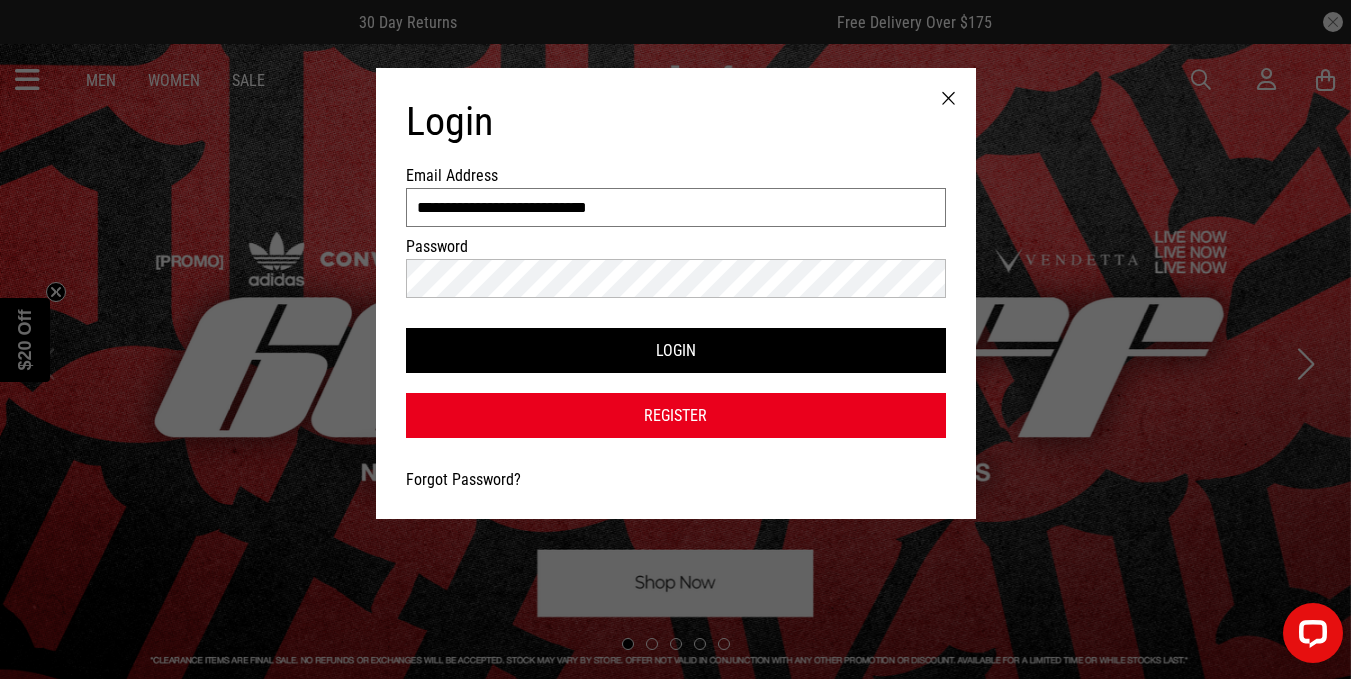 type on "**********" 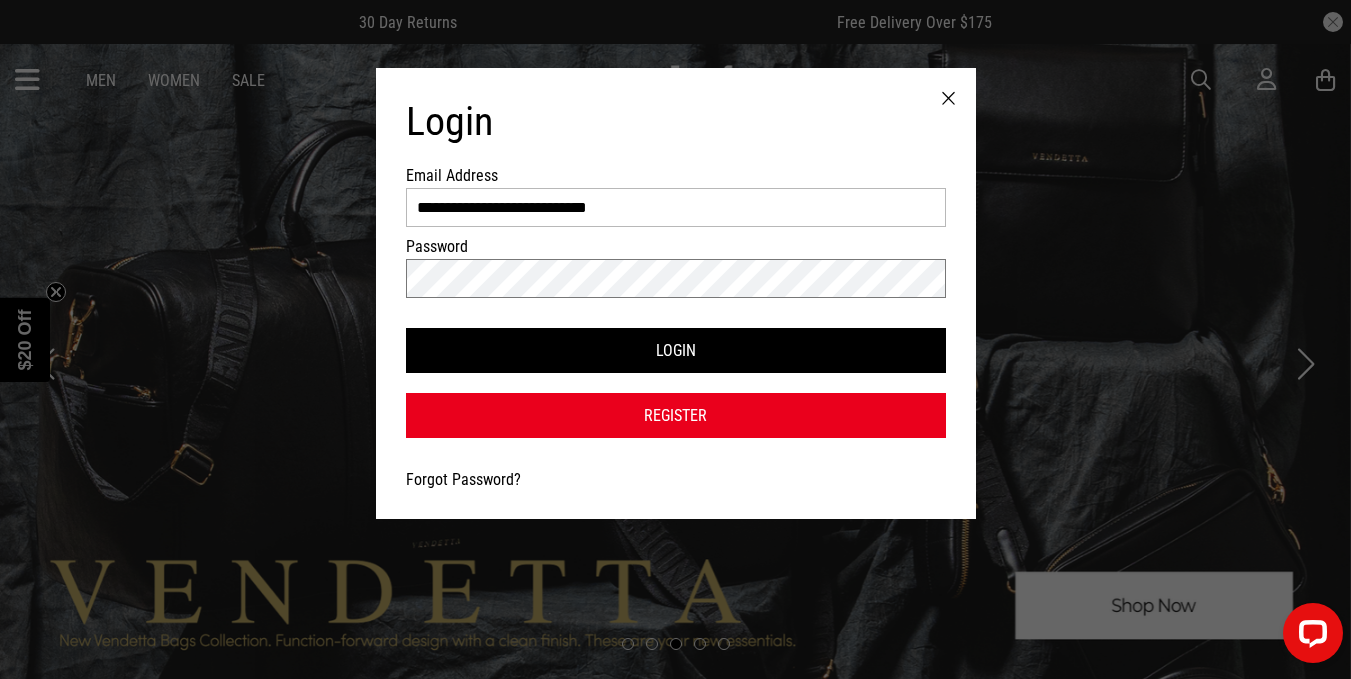 click on "Login" at bounding box center (676, 350) 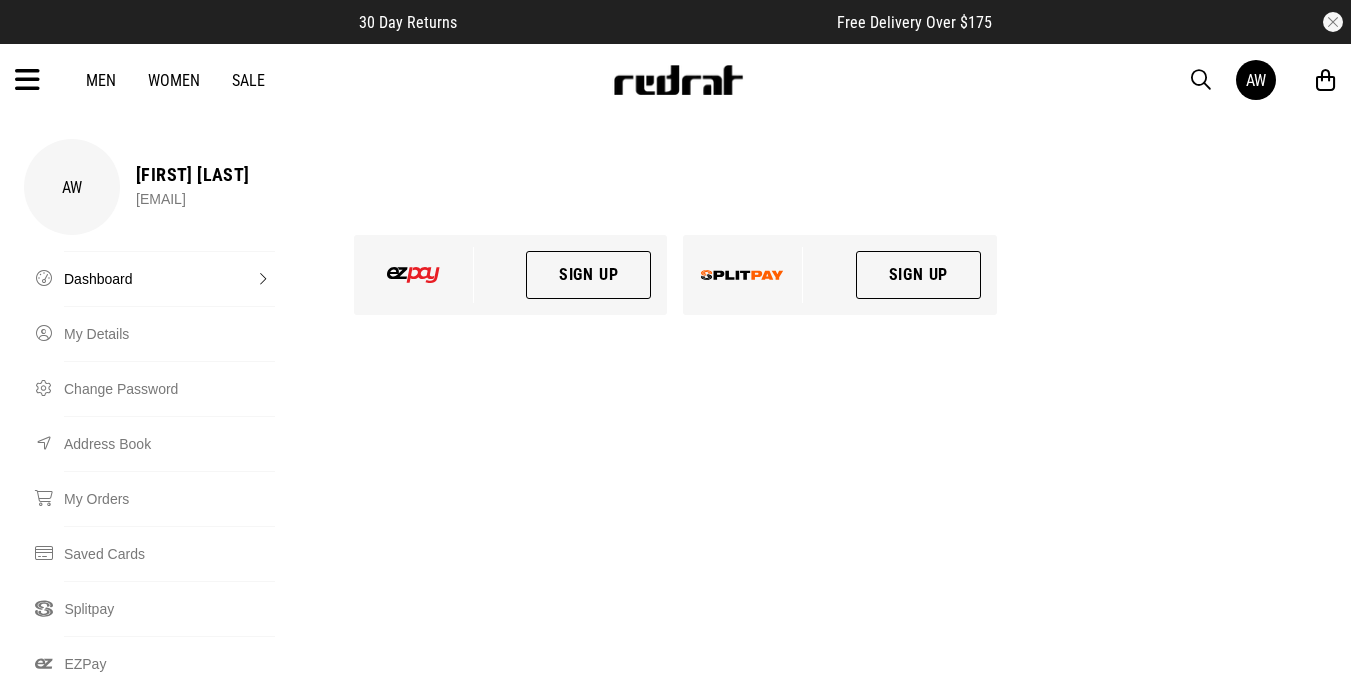 scroll, scrollTop: 0, scrollLeft: 0, axis: both 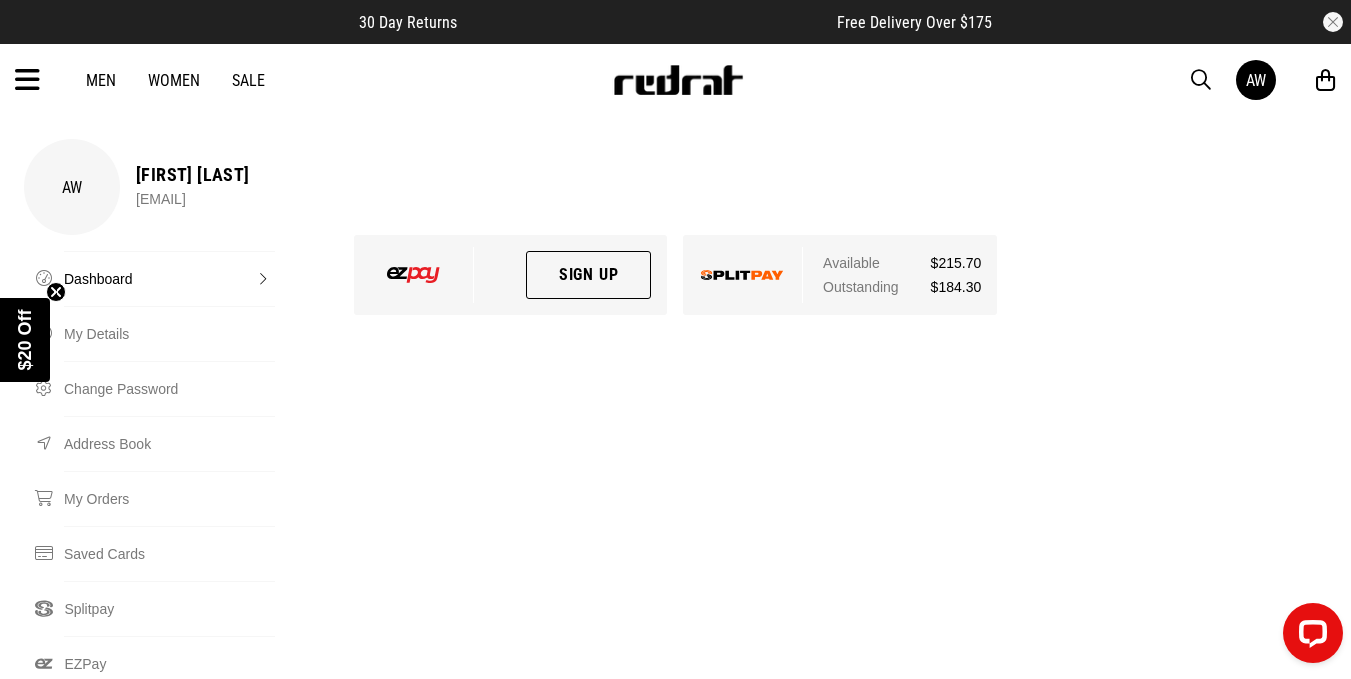 click at bounding box center [742, 275] 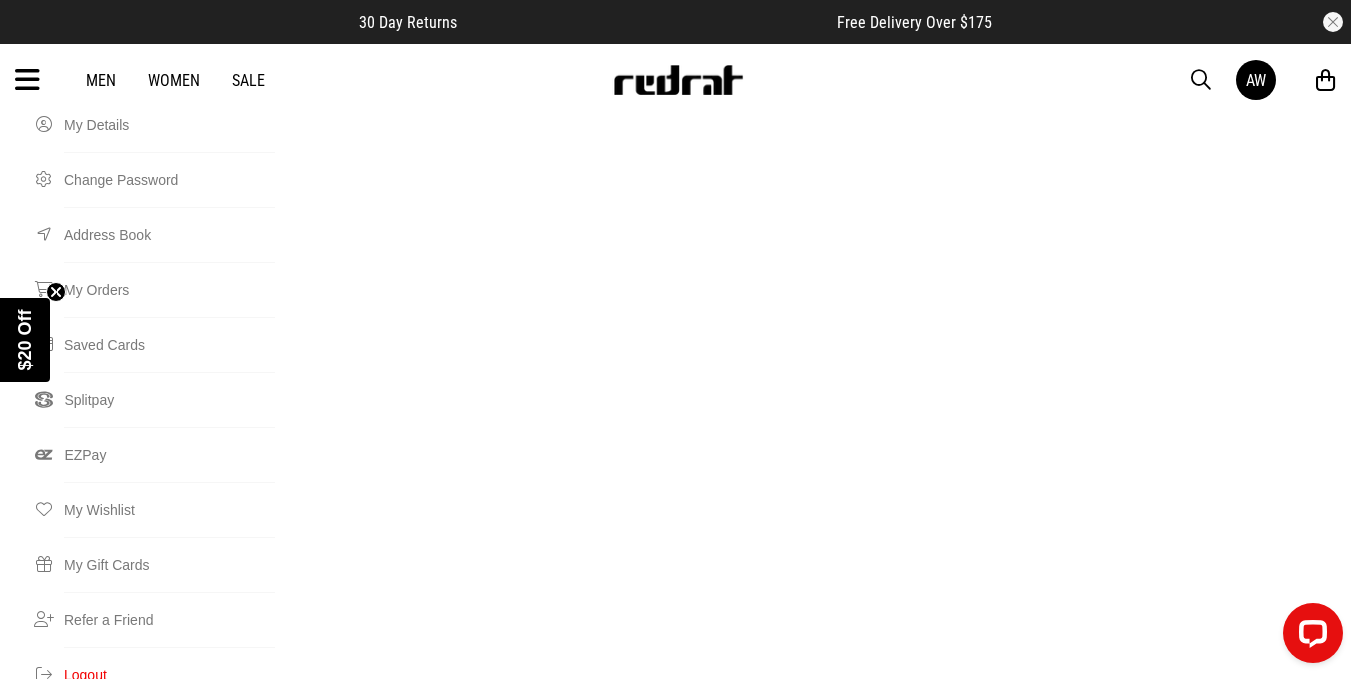 scroll, scrollTop: 210, scrollLeft: 0, axis: vertical 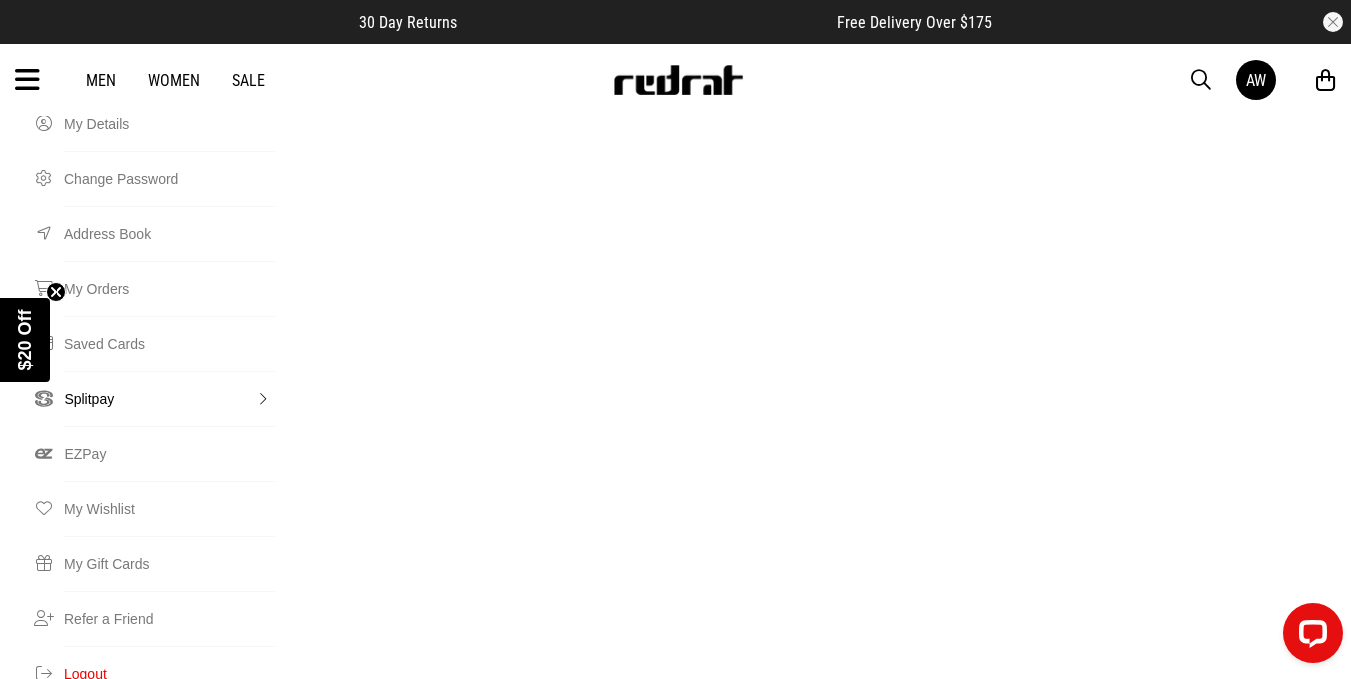 click on "Splitpay" at bounding box center (169, 398) 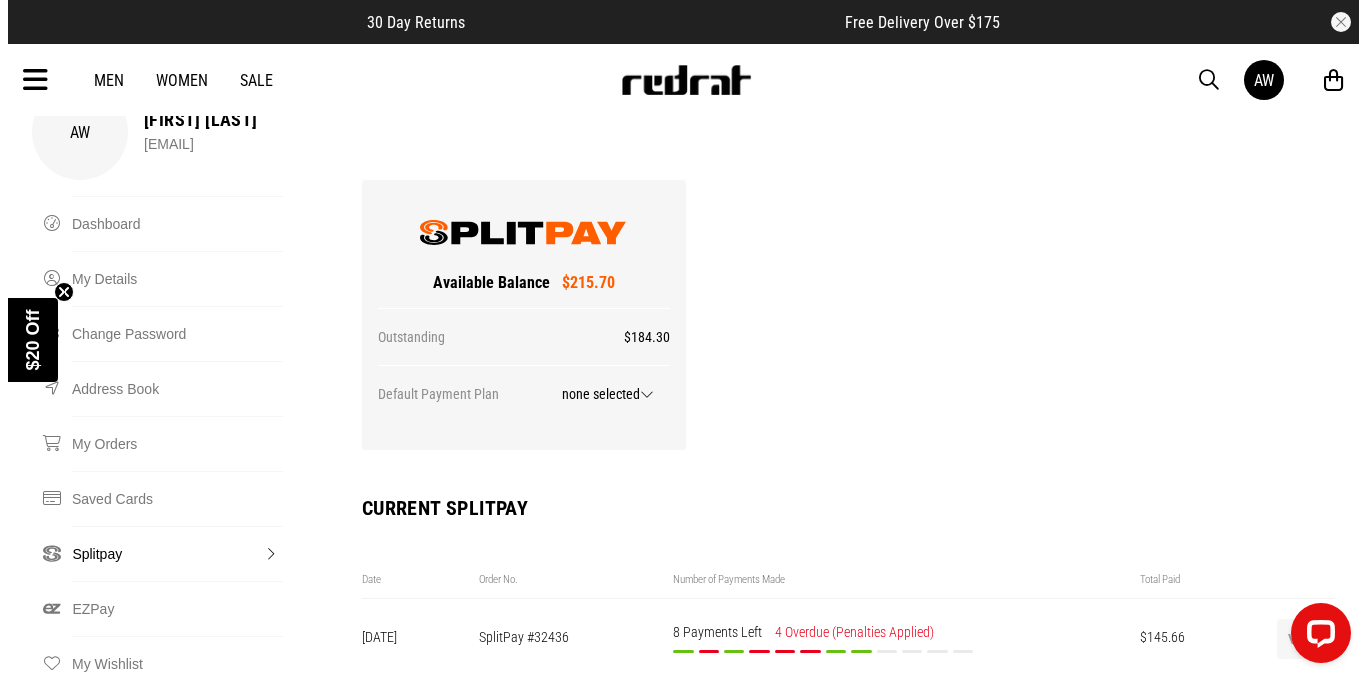 scroll, scrollTop: 54, scrollLeft: 0, axis: vertical 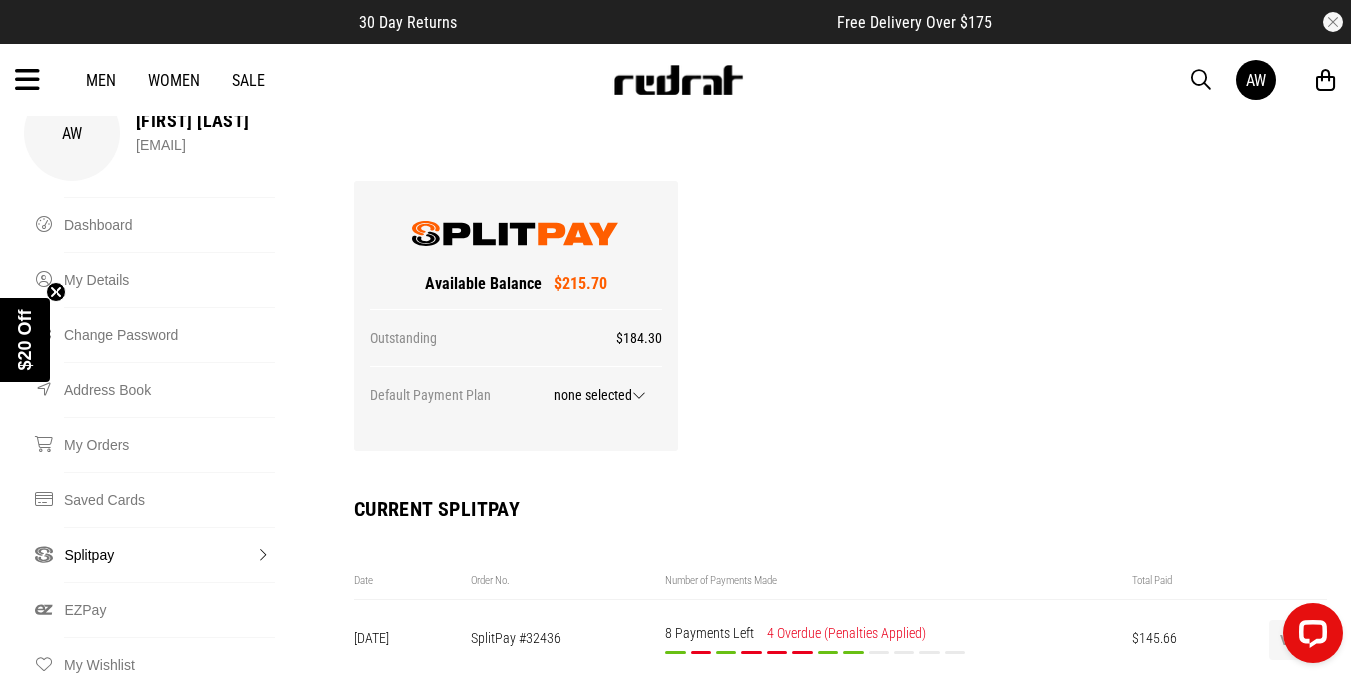 click at bounding box center [27, 80] 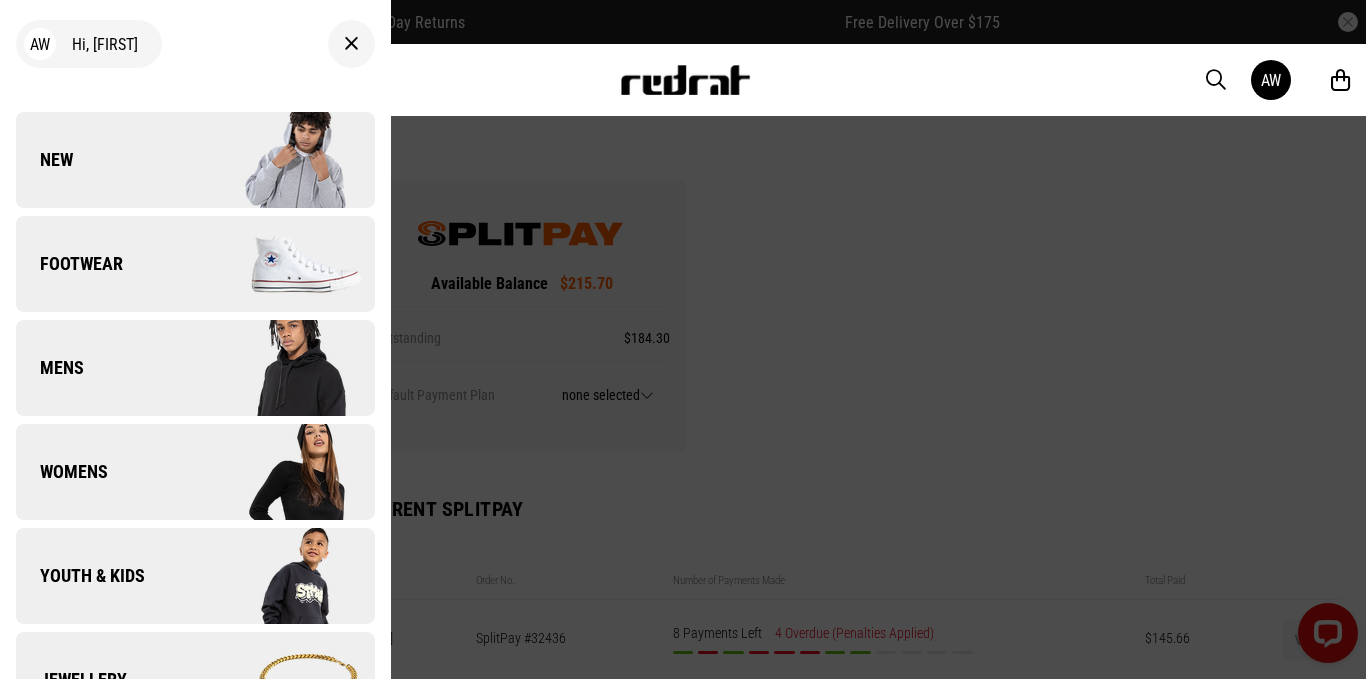 click on "New" at bounding box center (195, 160) 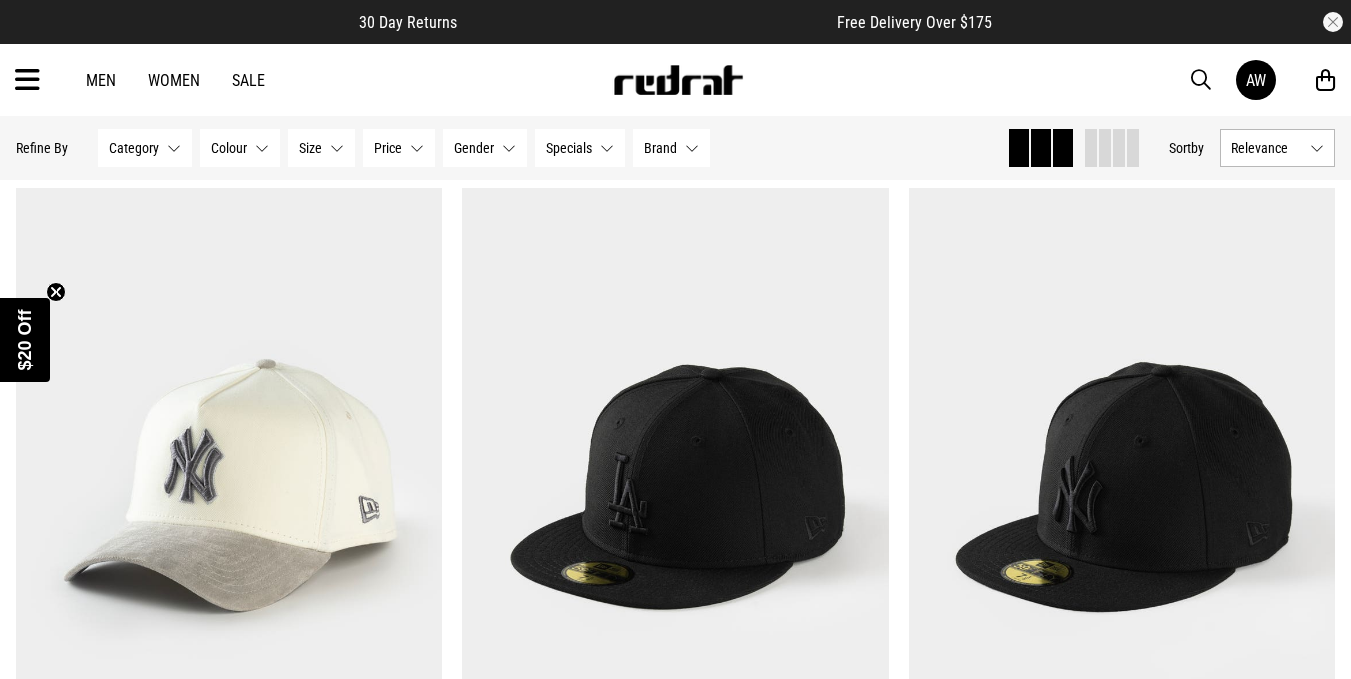 scroll, scrollTop: 249, scrollLeft: 0, axis: vertical 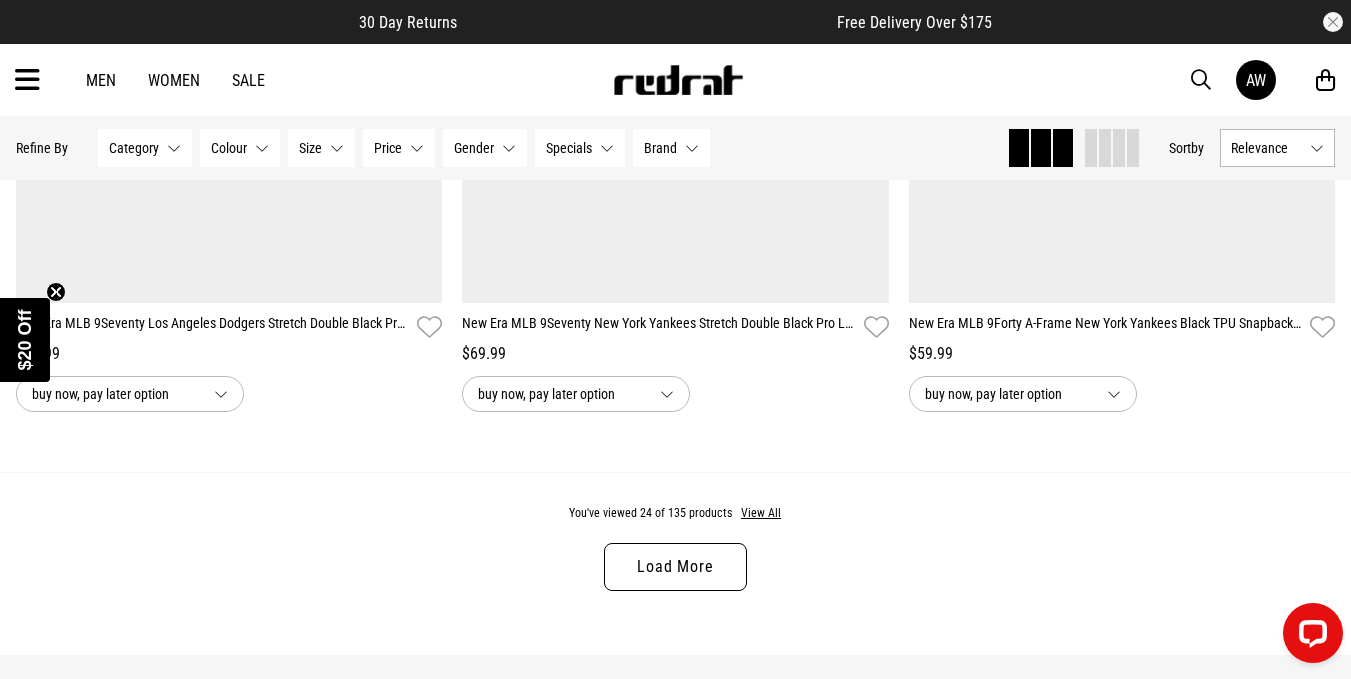 click at bounding box center (27, 80) 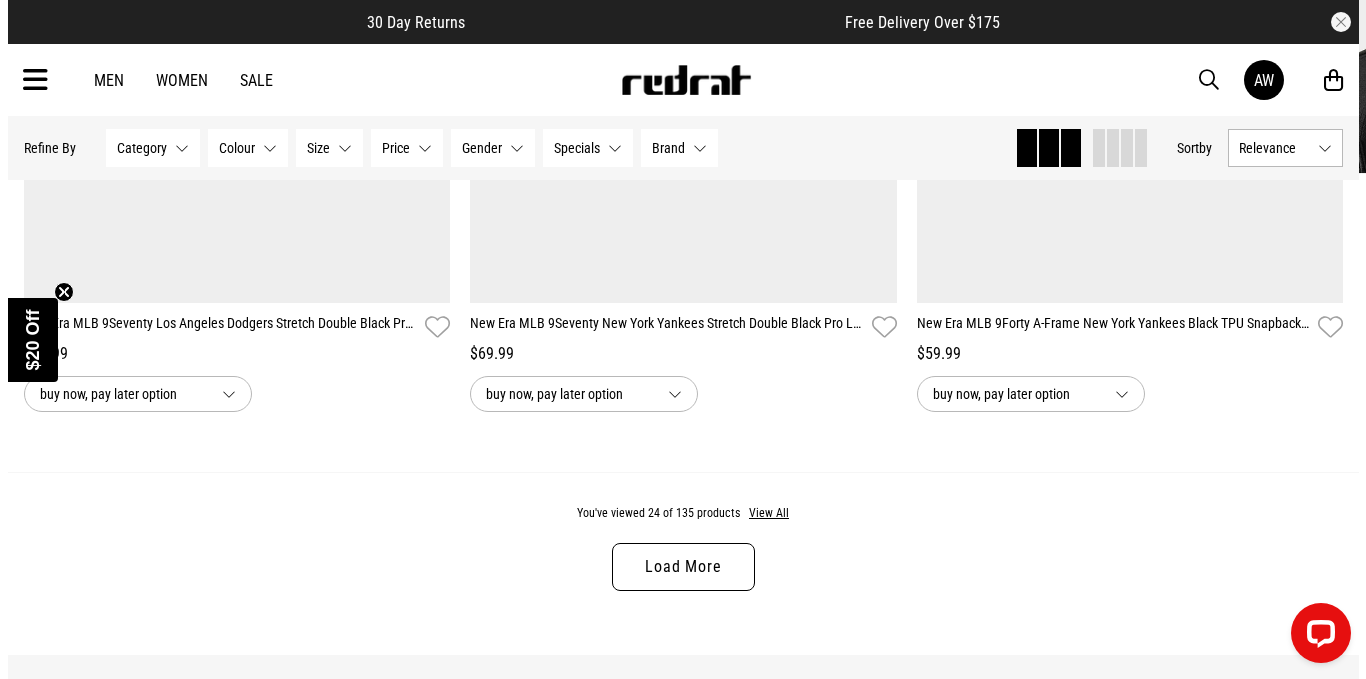 scroll, scrollTop: 5917, scrollLeft: 0, axis: vertical 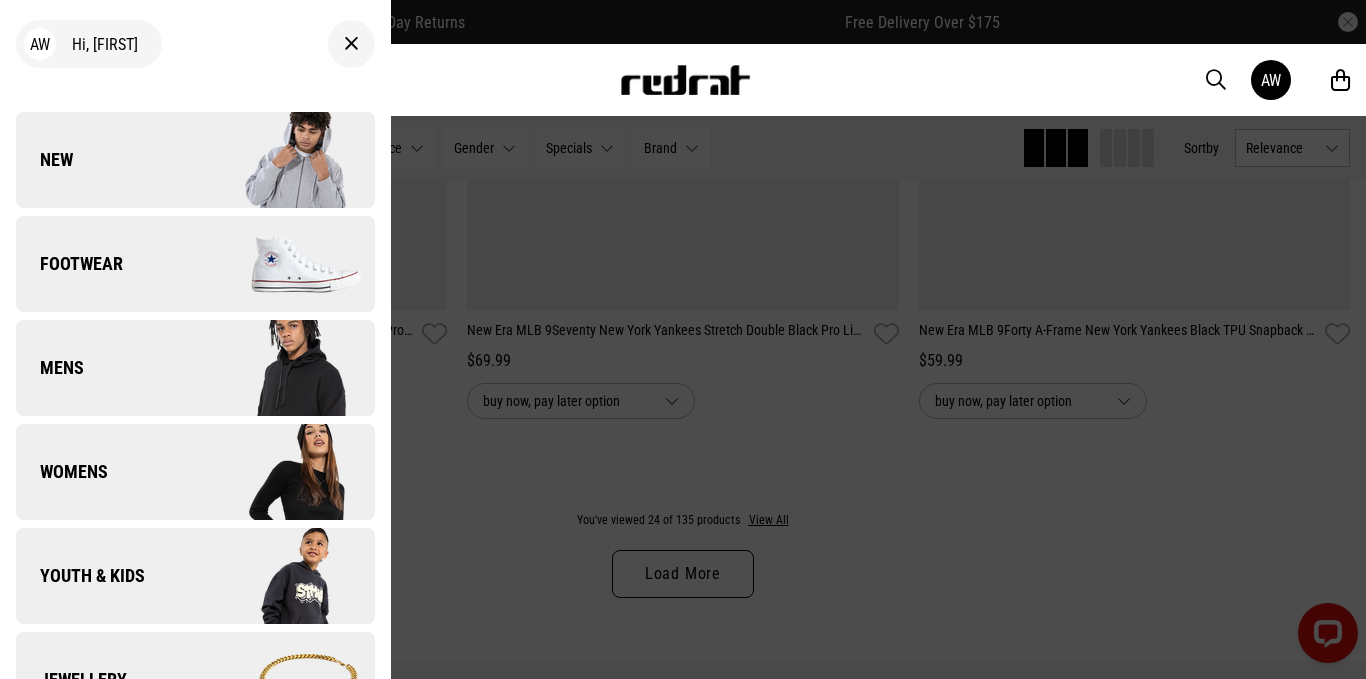 click on "Mens" at bounding box center (195, 368) 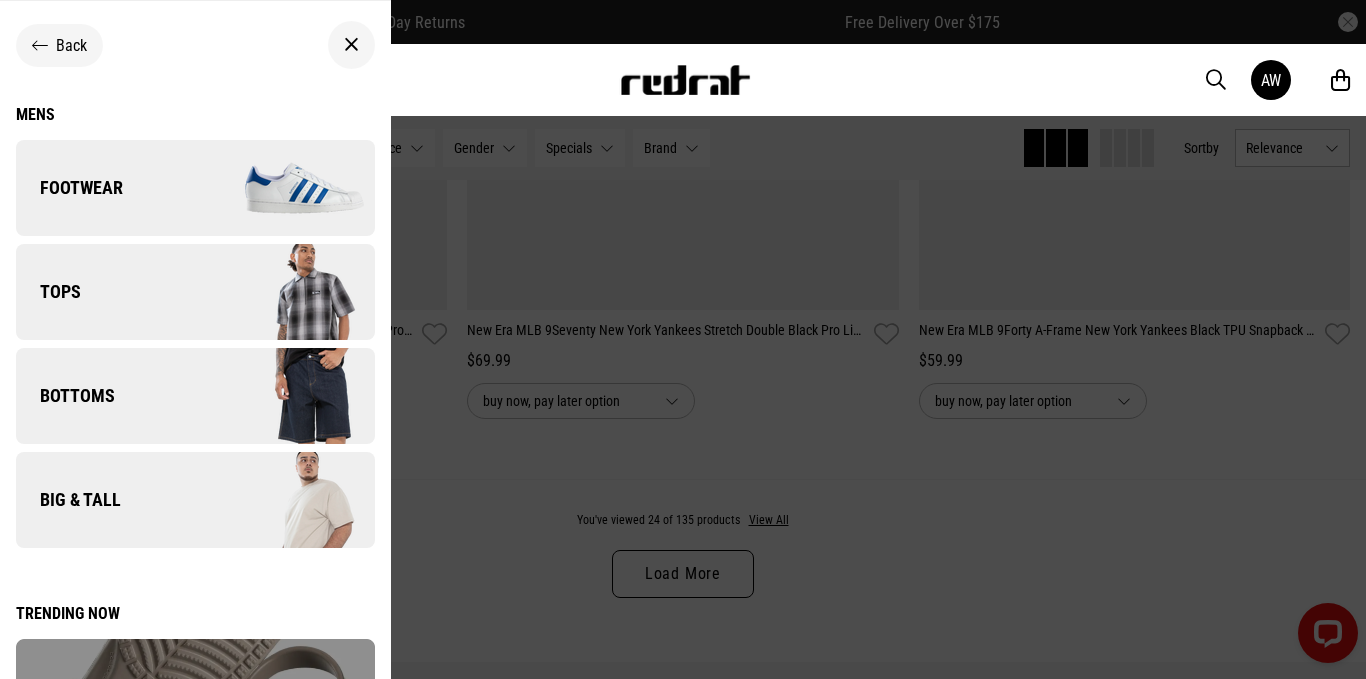 click on "Back" at bounding box center (71, 45) 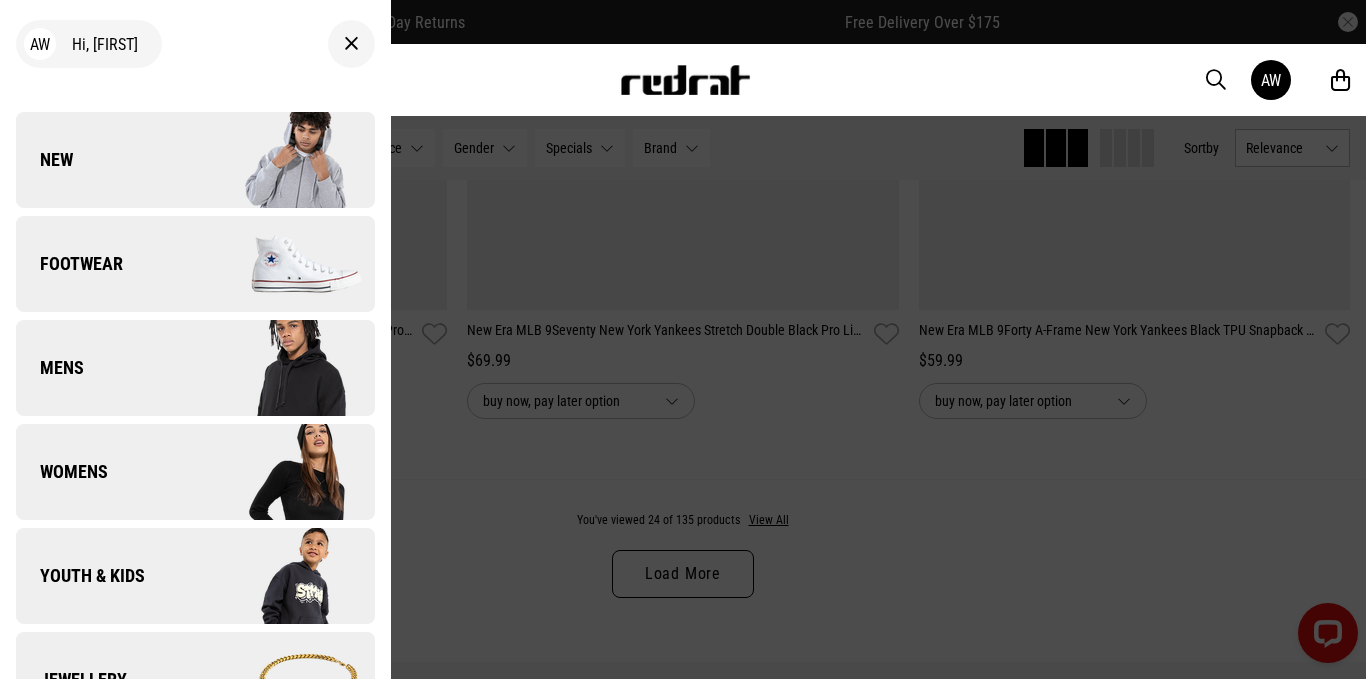click on "Womens" at bounding box center (195, 472) 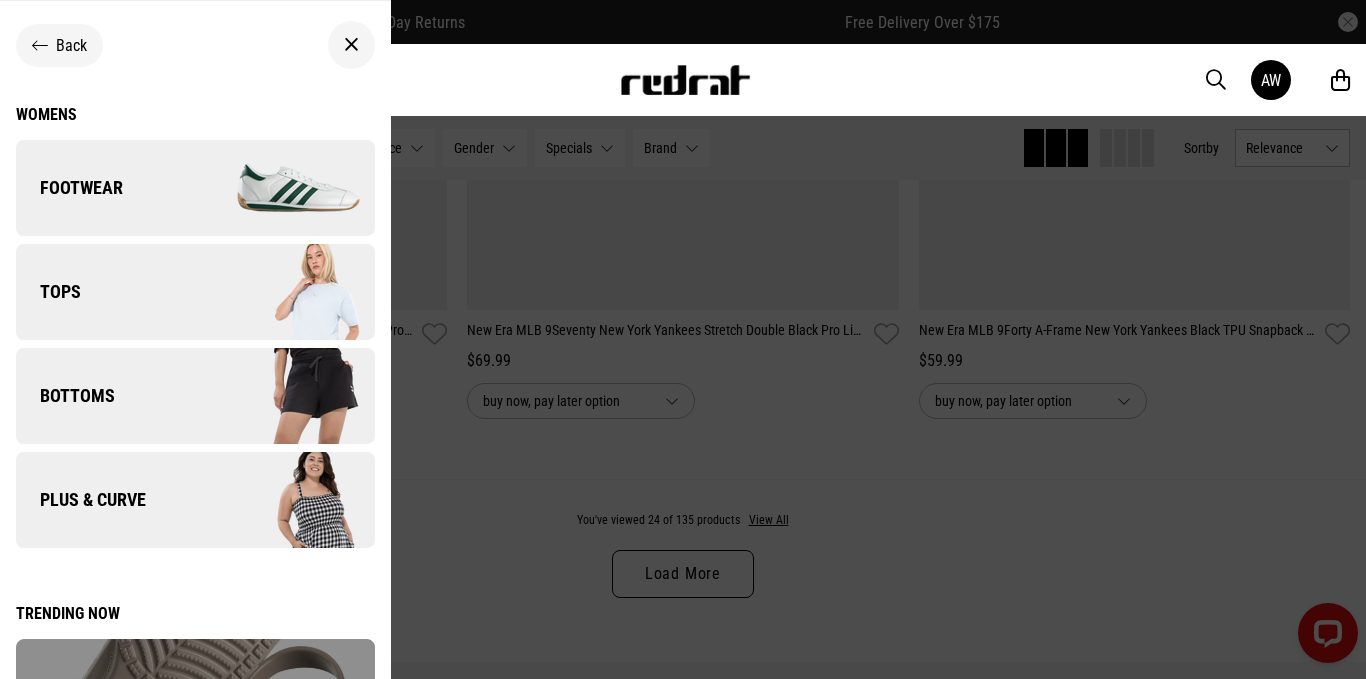 click on "Tops" at bounding box center (195, 292) 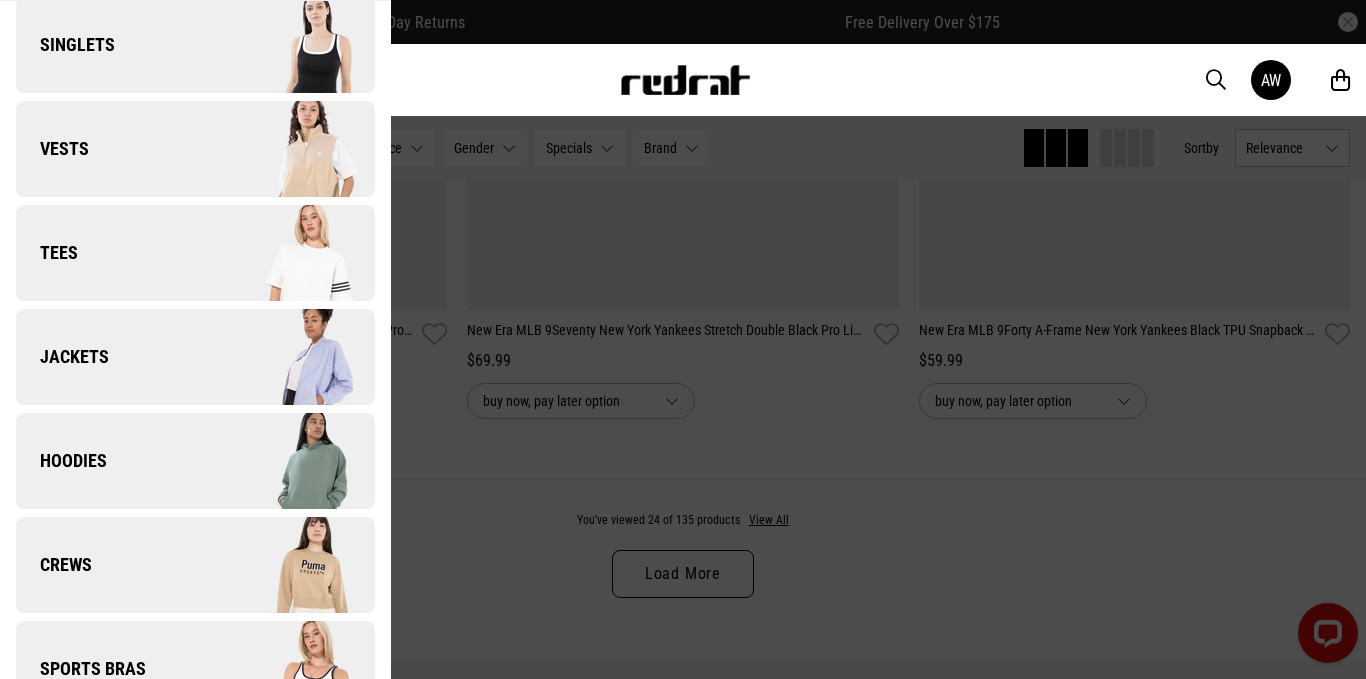 scroll, scrollTop: 204, scrollLeft: 0, axis: vertical 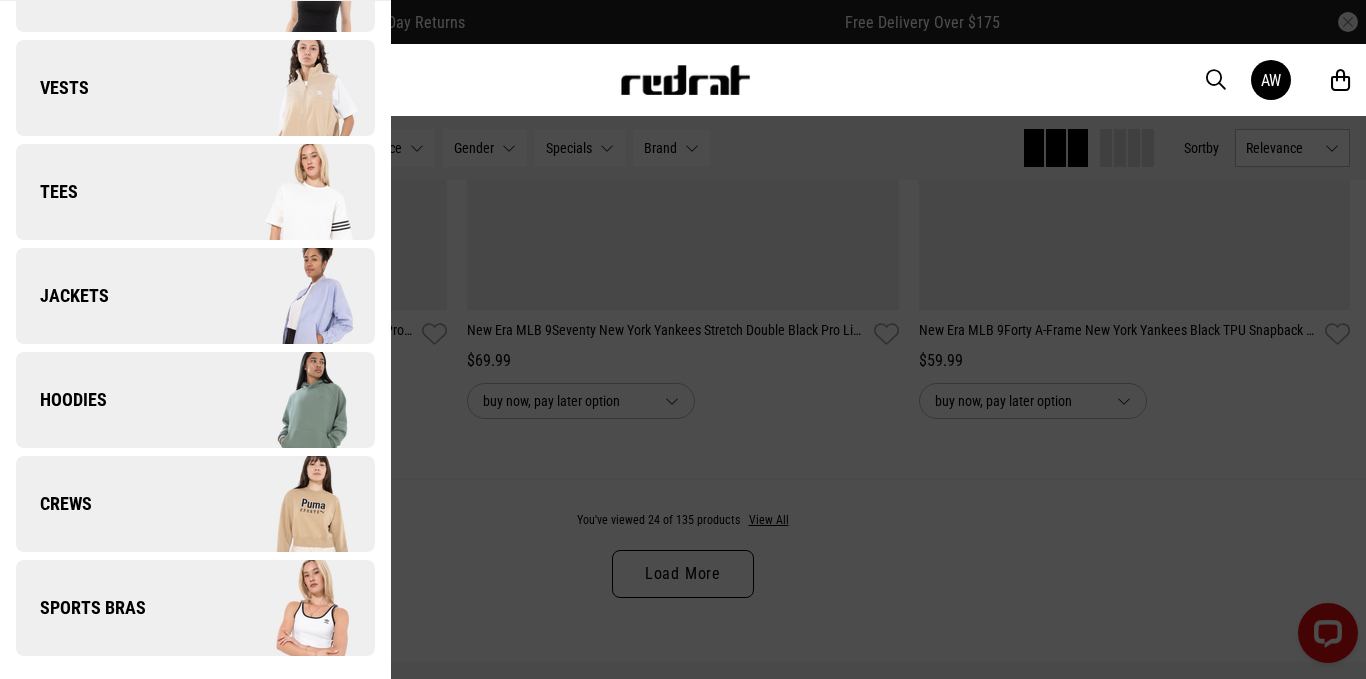click on "Jackets" at bounding box center [195, 296] 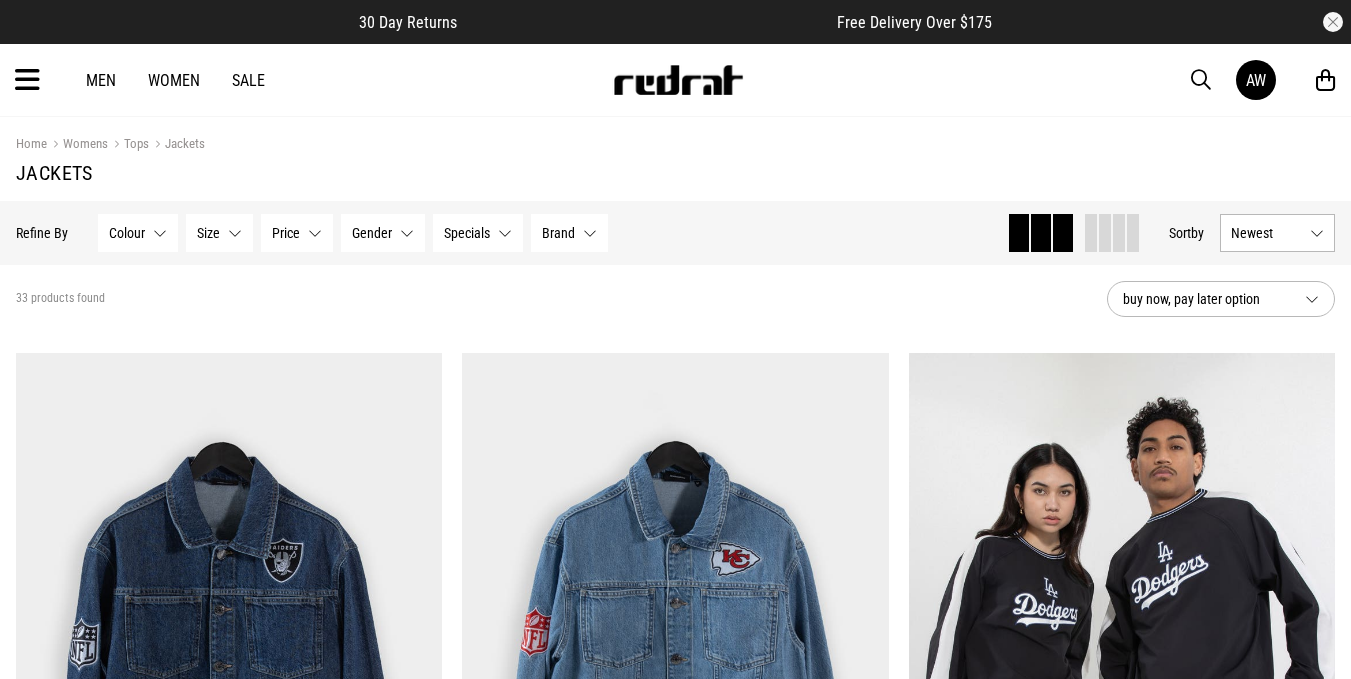 scroll, scrollTop: 0, scrollLeft: 0, axis: both 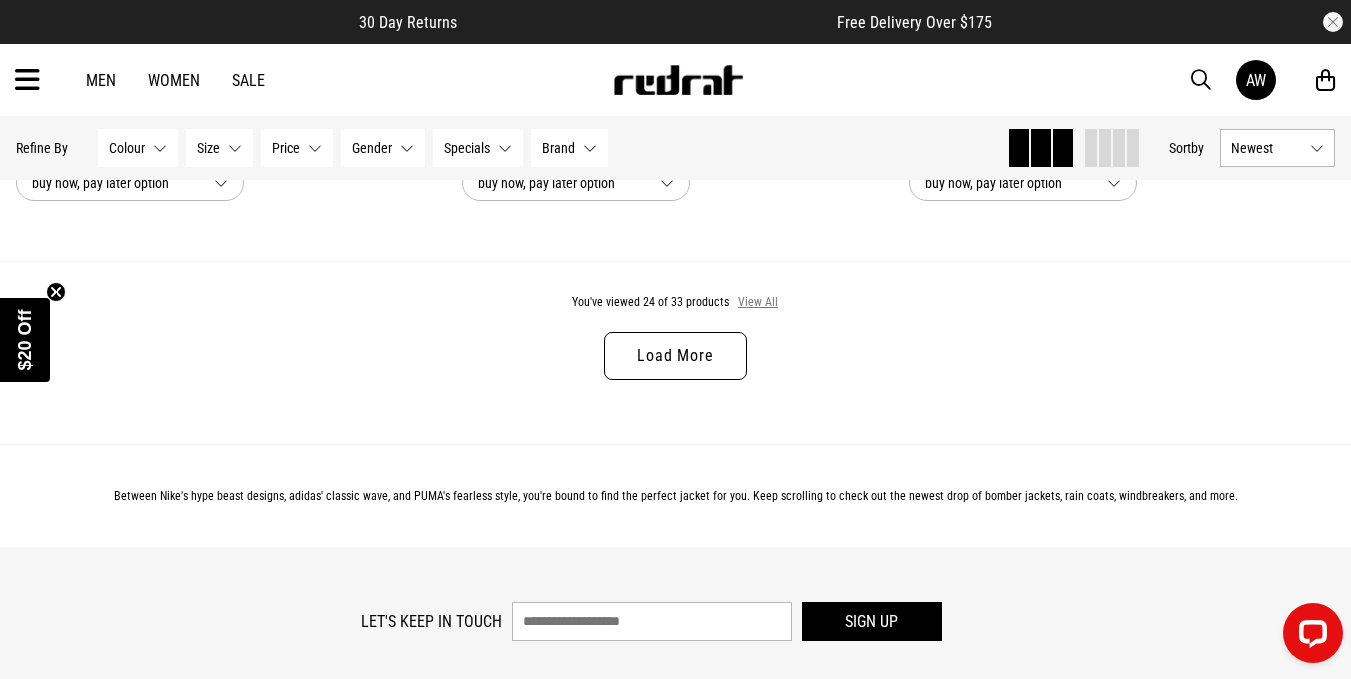 click on "View All" at bounding box center [758, 303] 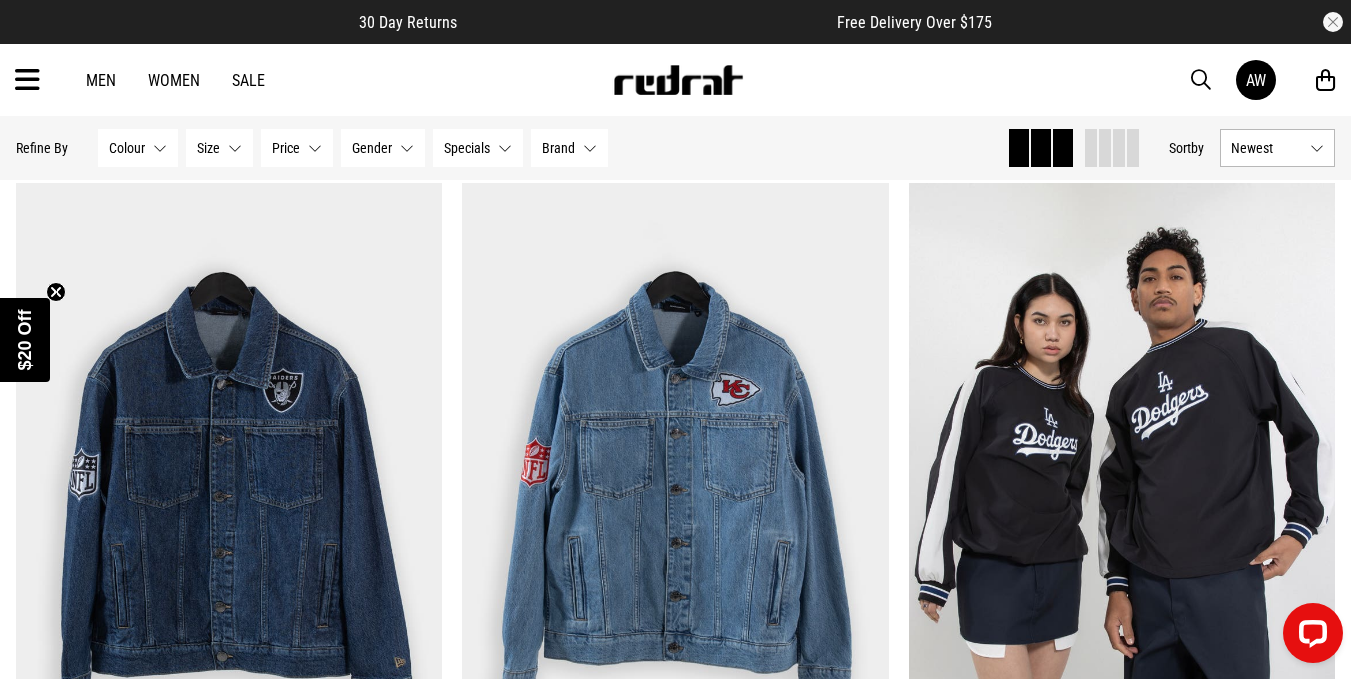 scroll, scrollTop: 240, scrollLeft: 0, axis: vertical 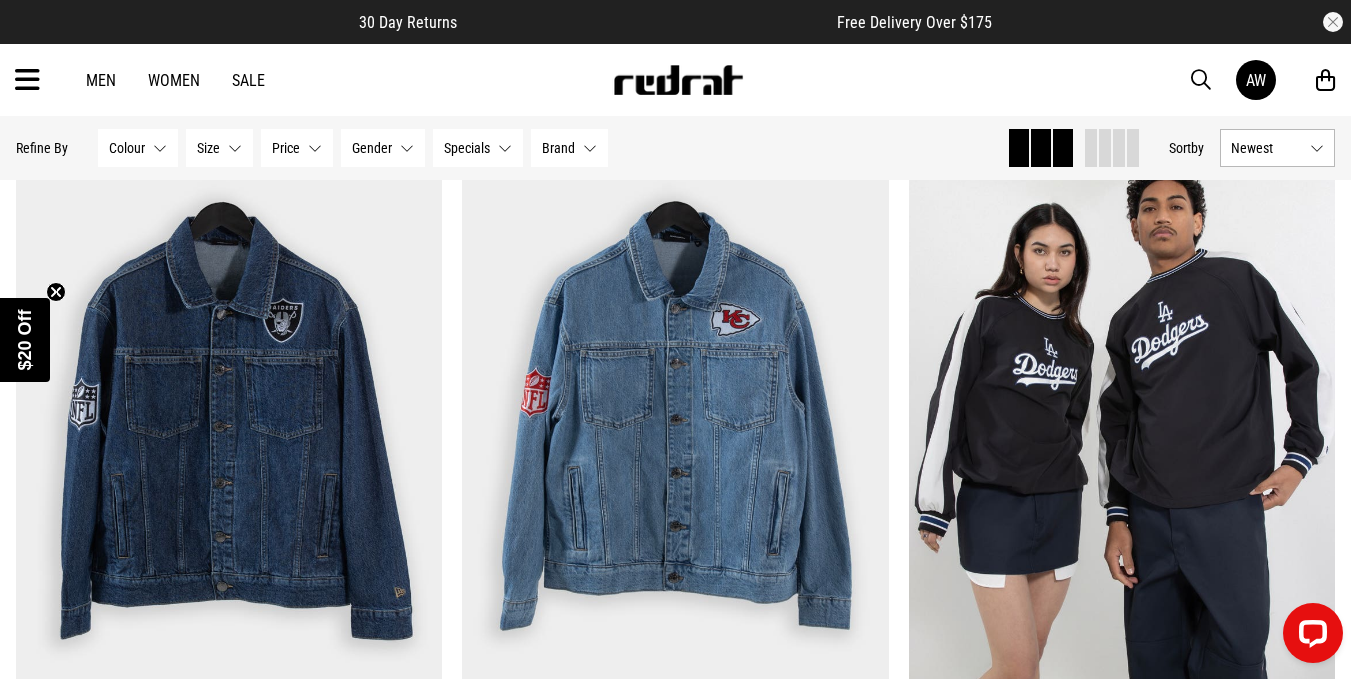 click on "Women" at bounding box center [174, 80] 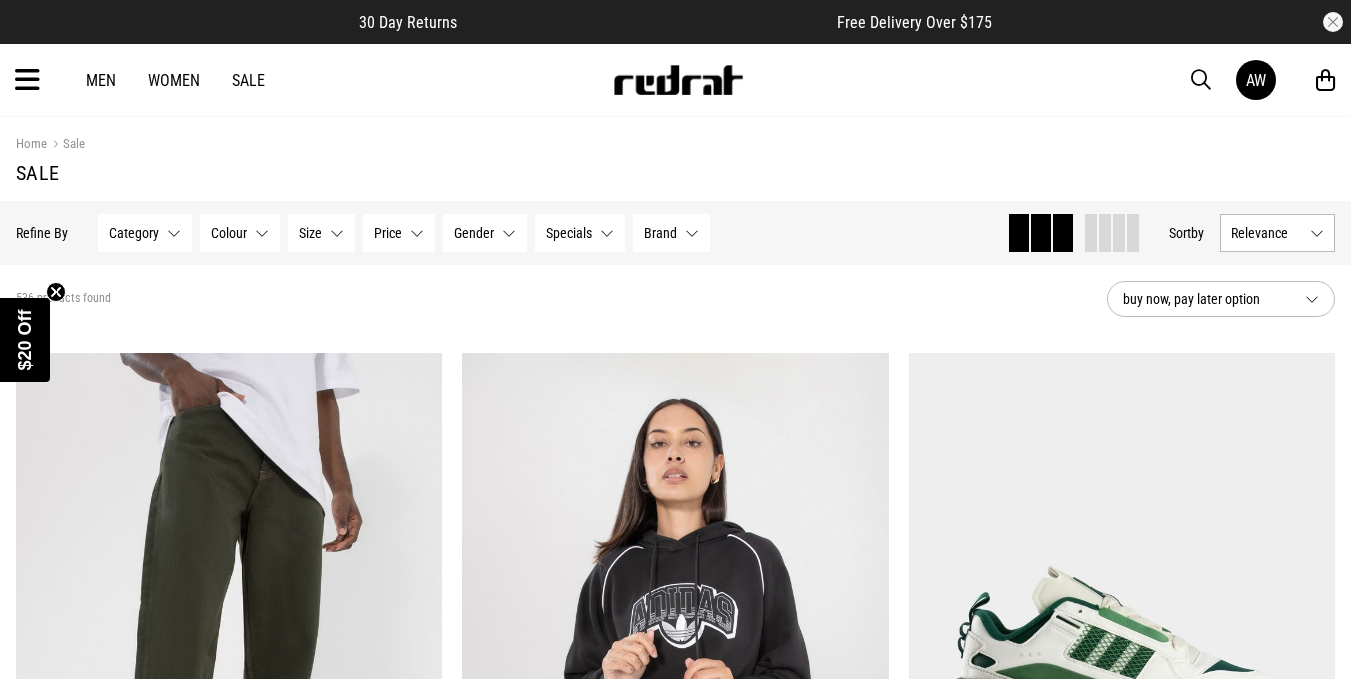 scroll, scrollTop: 0, scrollLeft: 0, axis: both 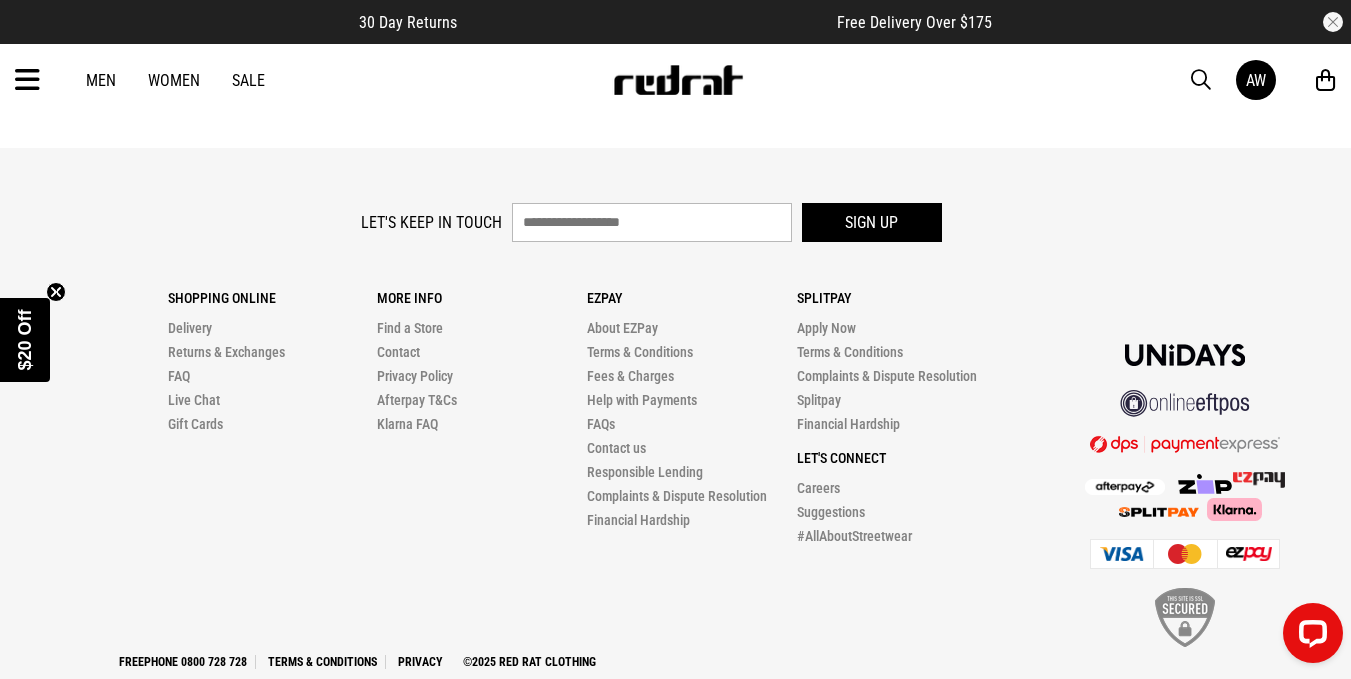 click on "Women" at bounding box center (174, 80) 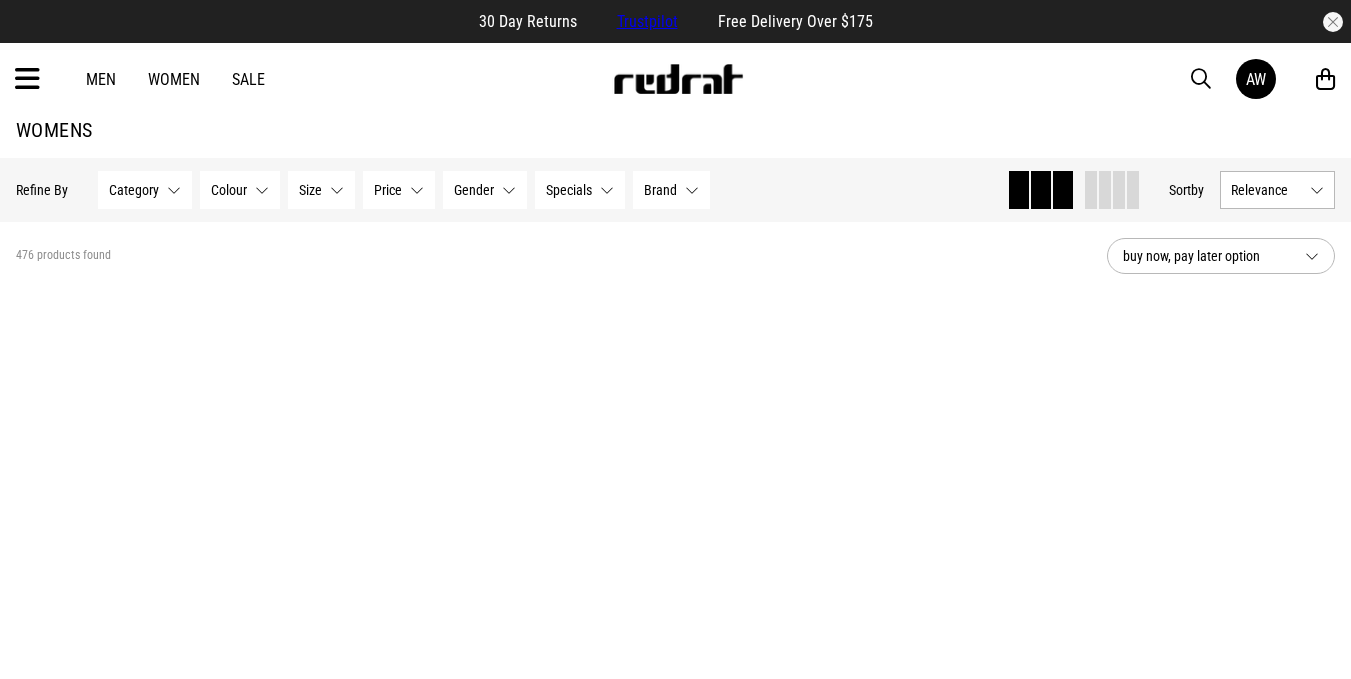 scroll, scrollTop: 0, scrollLeft: 0, axis: both 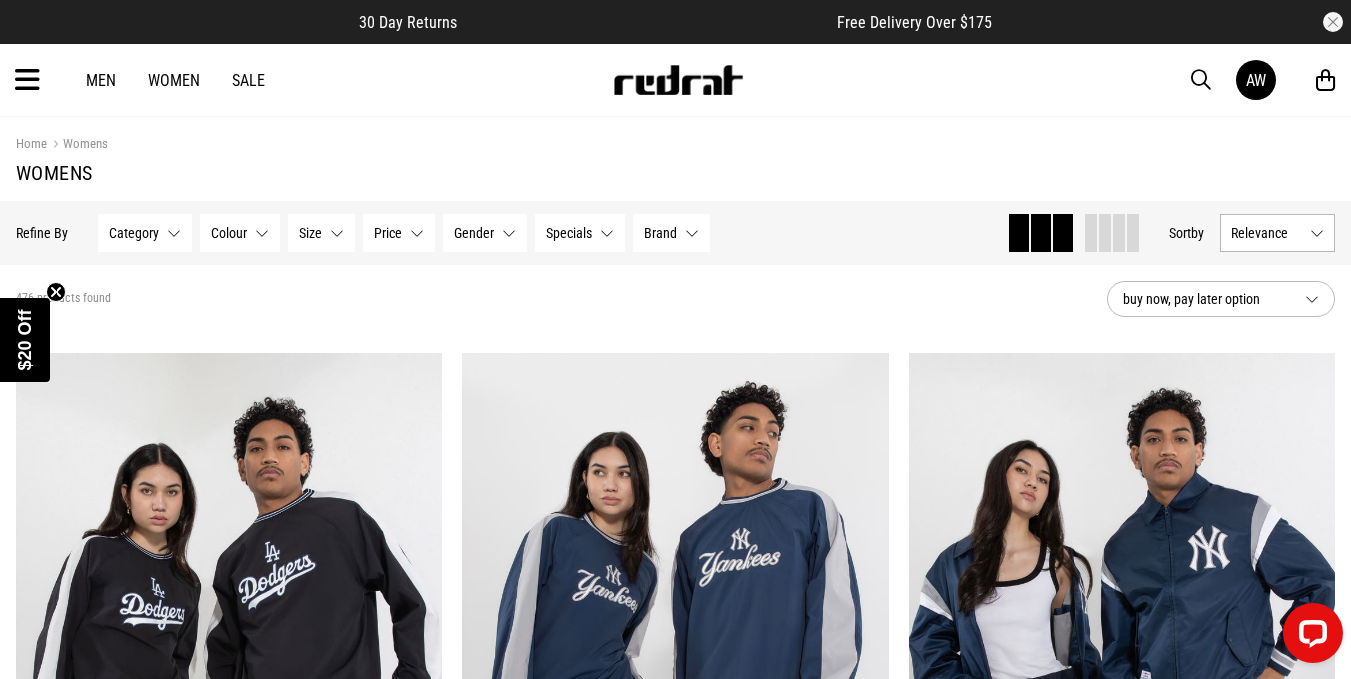 click on "Women" at bounding box center (174, 80) 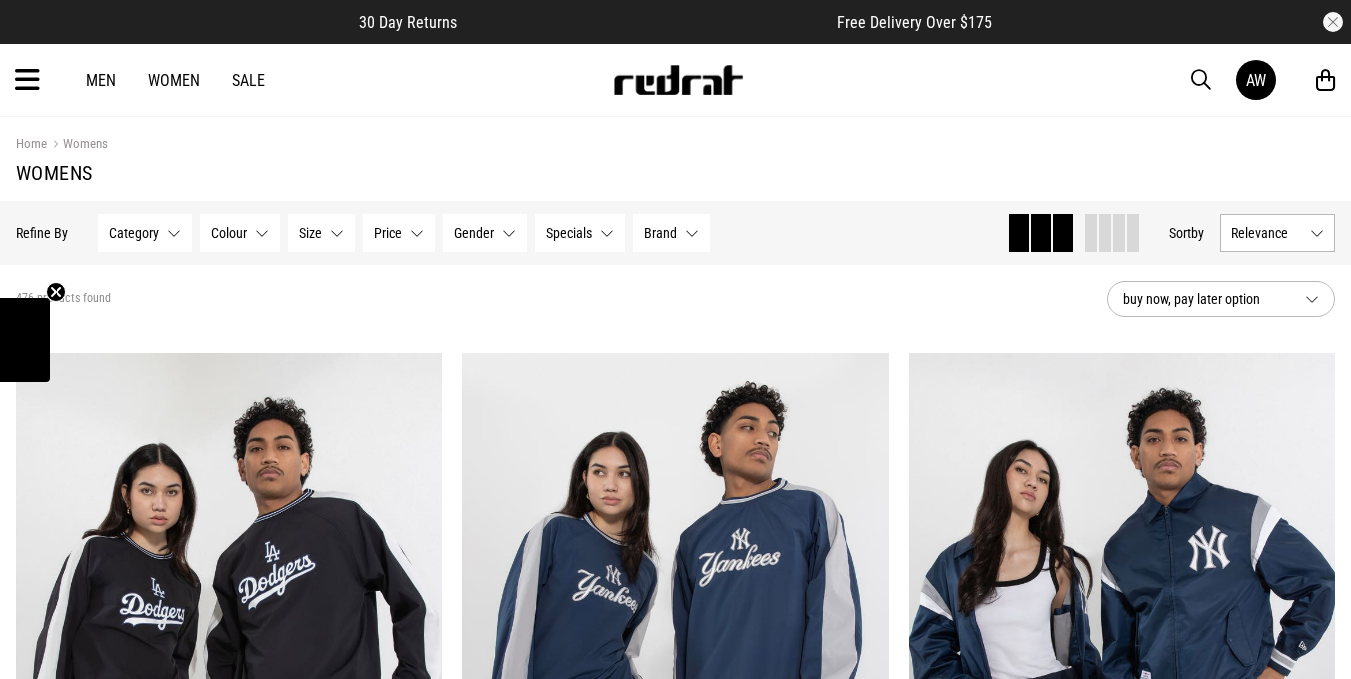scroll, scrollTop: 0, scrollLeft: 0, axis: both 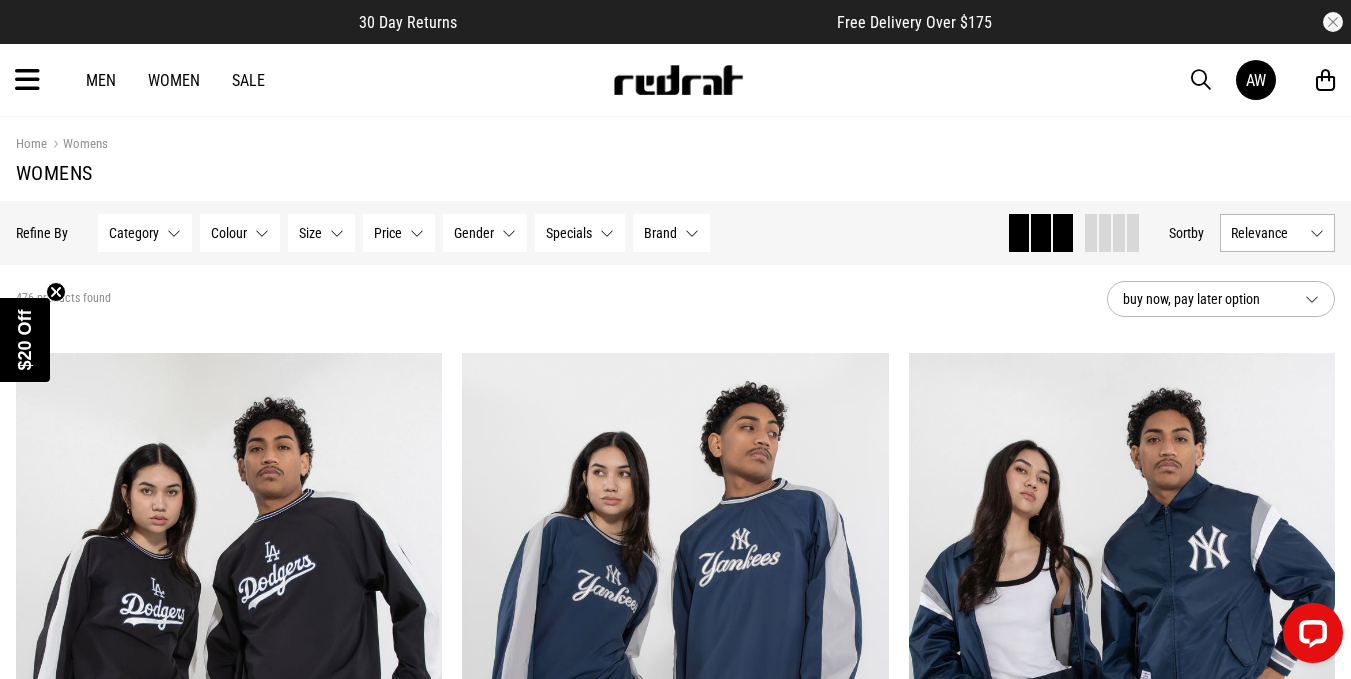 click at bounding box center (27, 80) 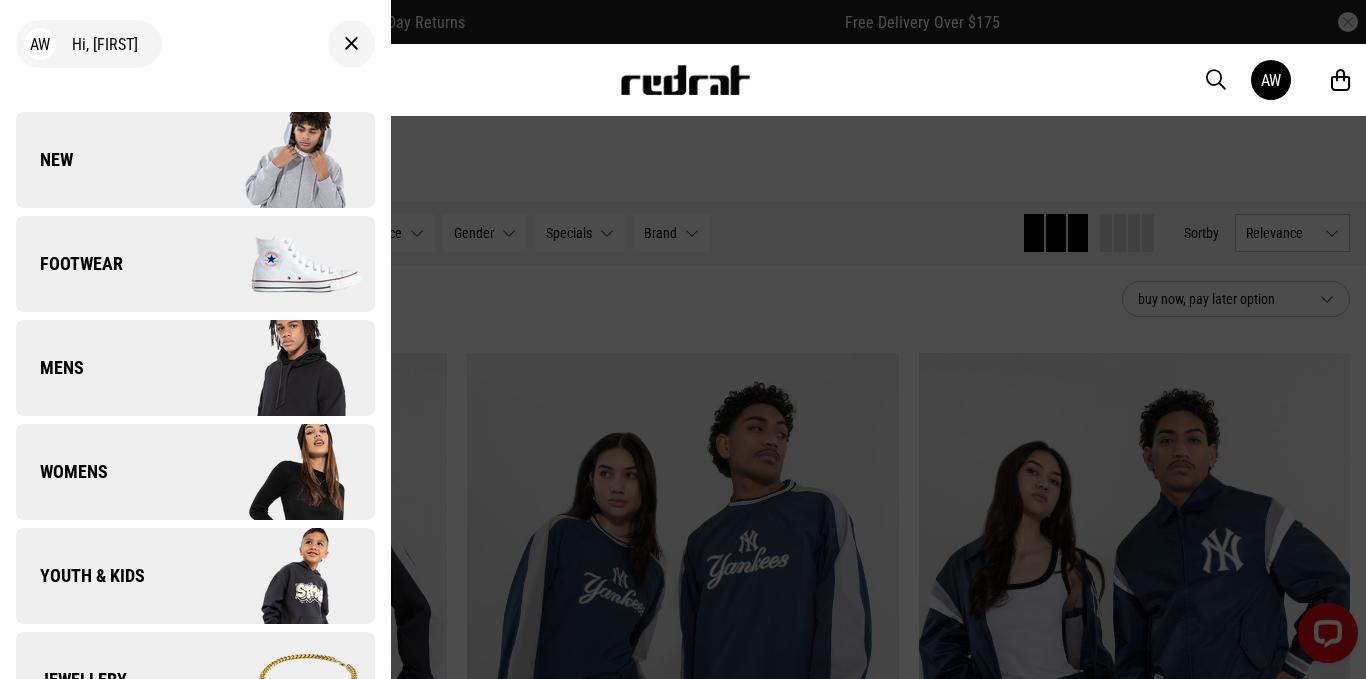 click on "Womens" at bounding box center (195, 472) 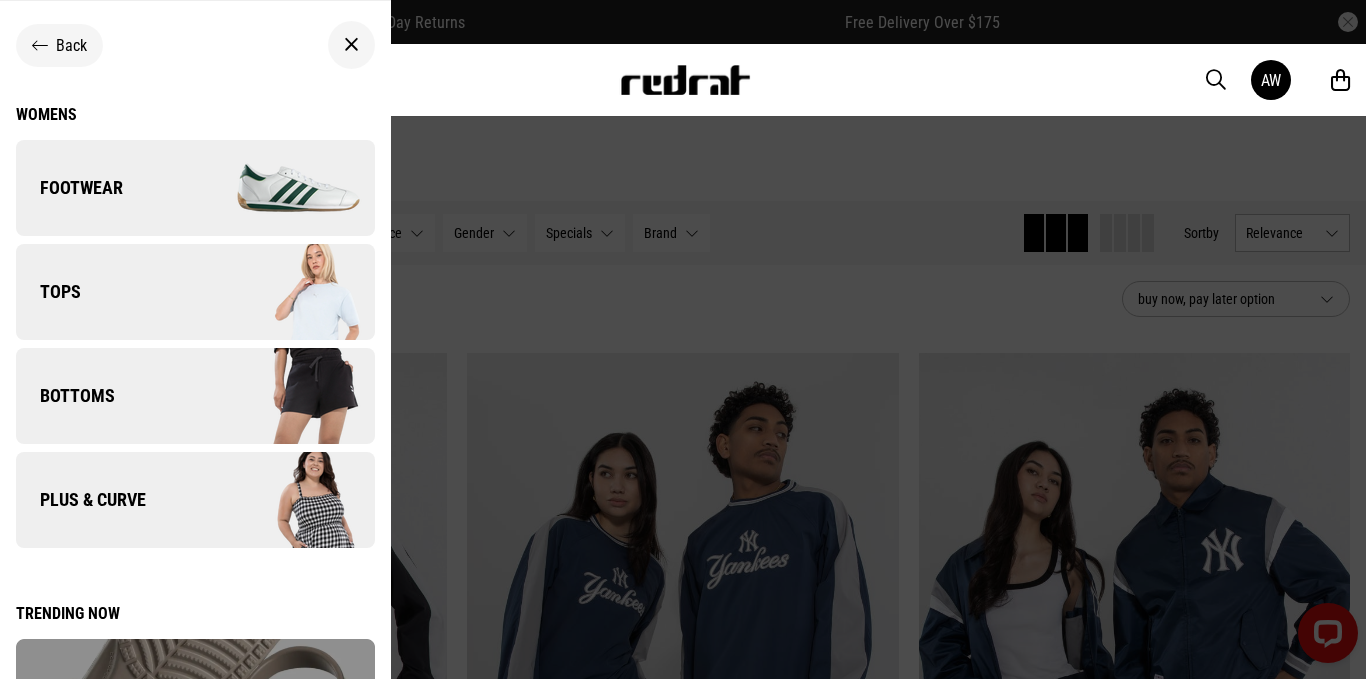 click on "Tops" at bounding box center [195, 292] 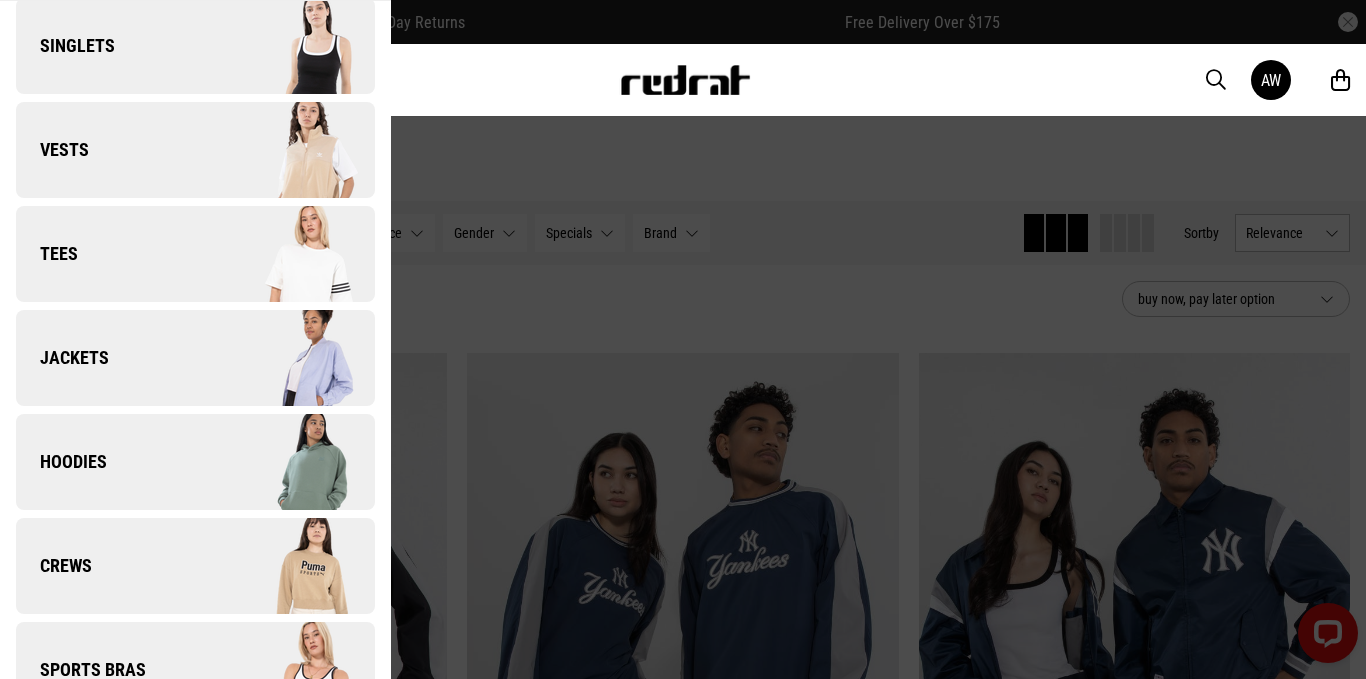 scroll, scrollTop: 204, scrollLeft: 0, axis: vertical 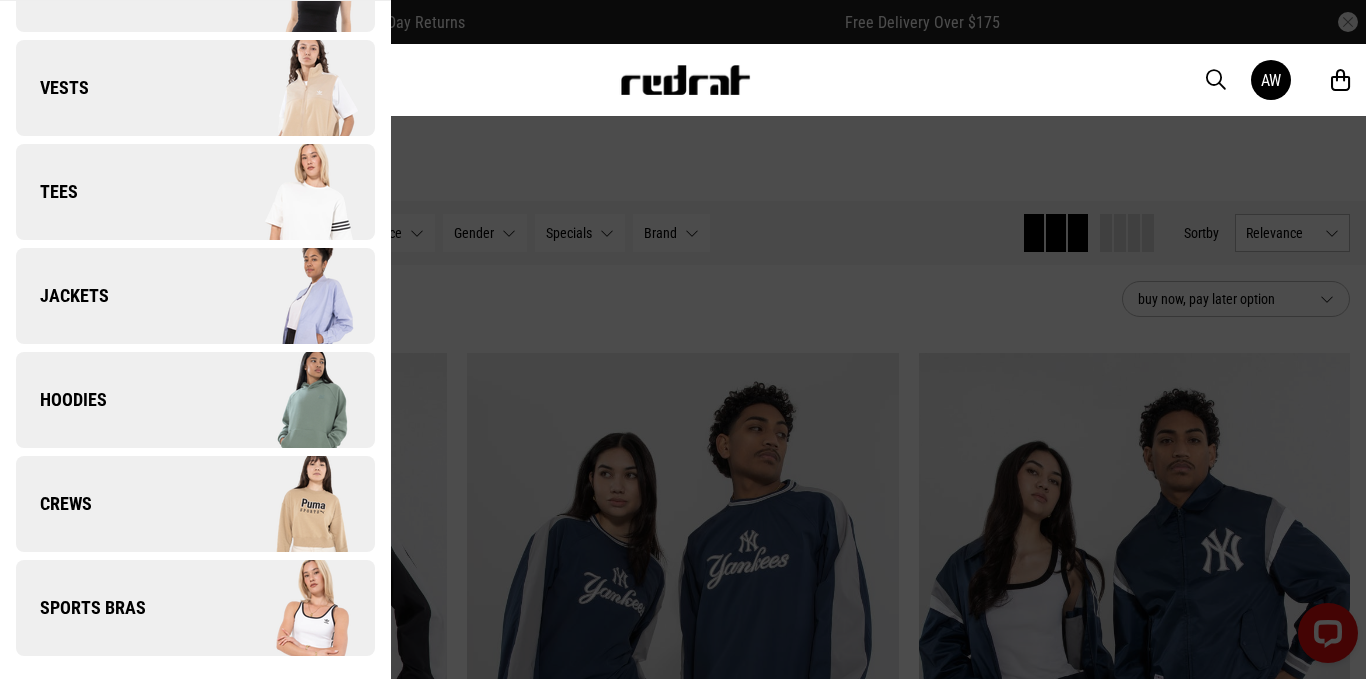 click on "Hoodies" at bounding box center [195, 400] 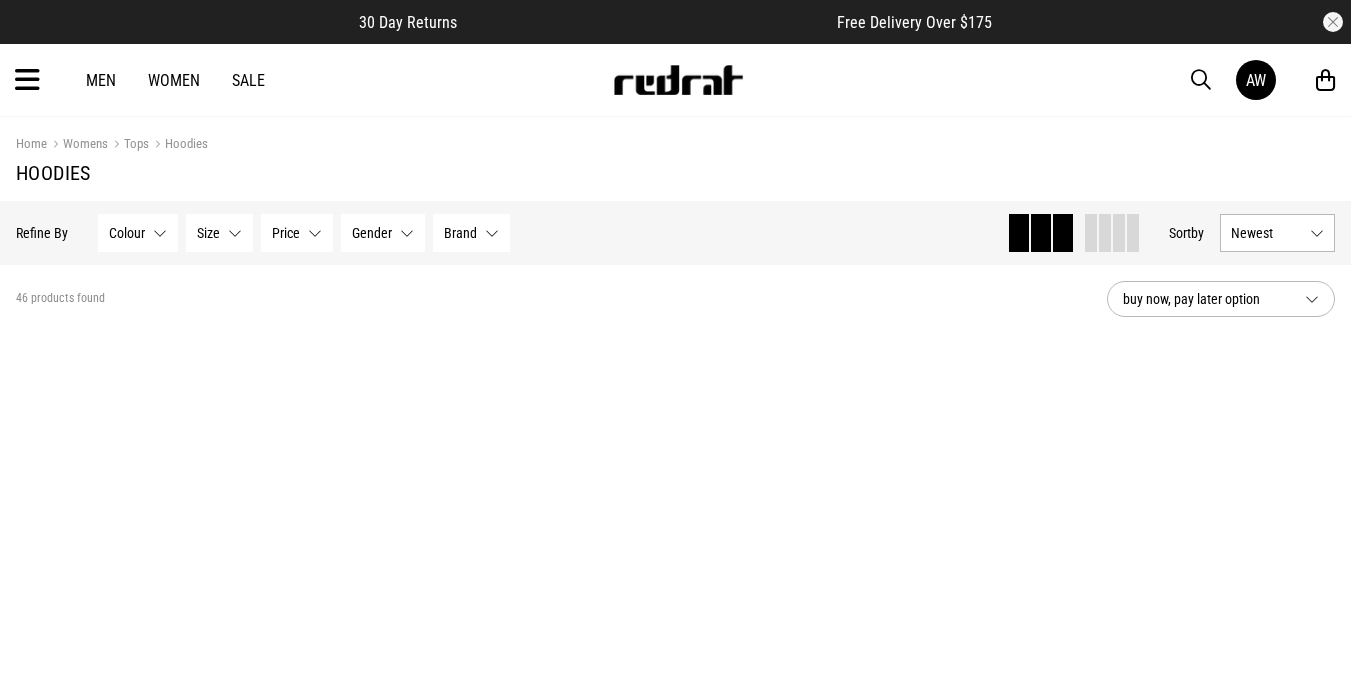 scroll, scrollTop: 0, scrollLeft: 0, axis: both 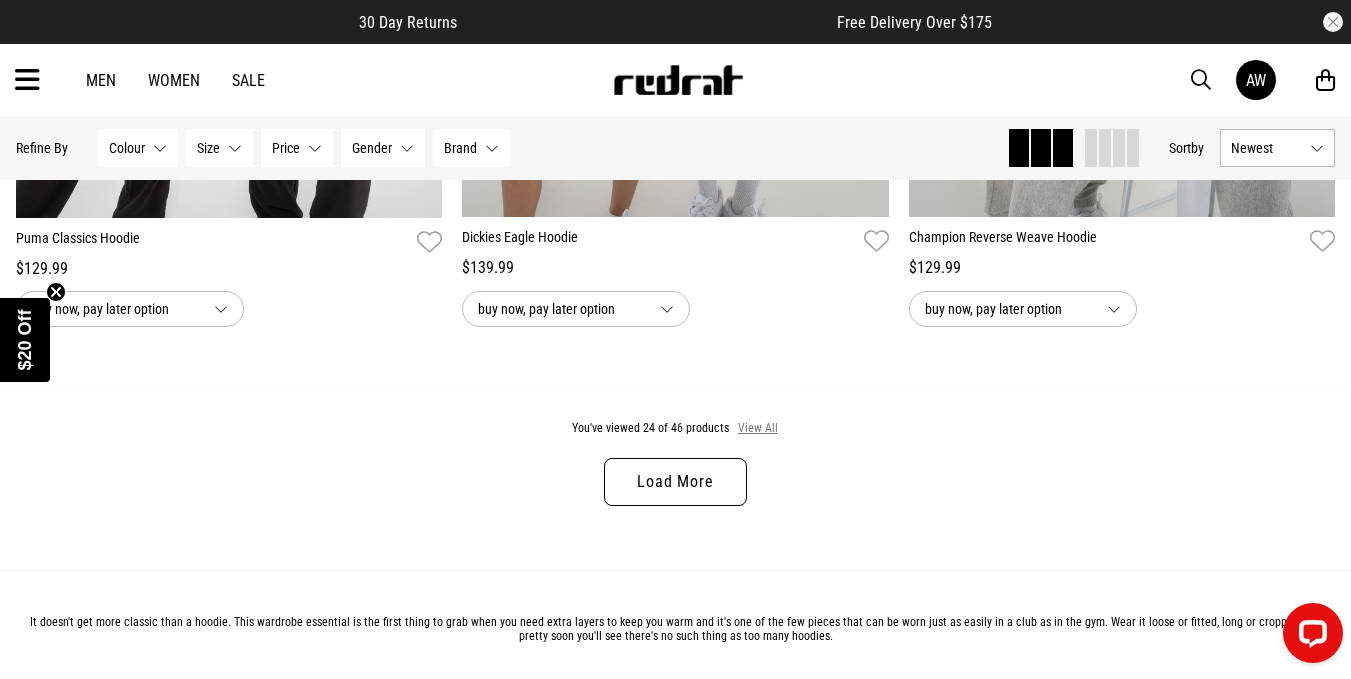 click on "View All" at bounding box center [758, 429] 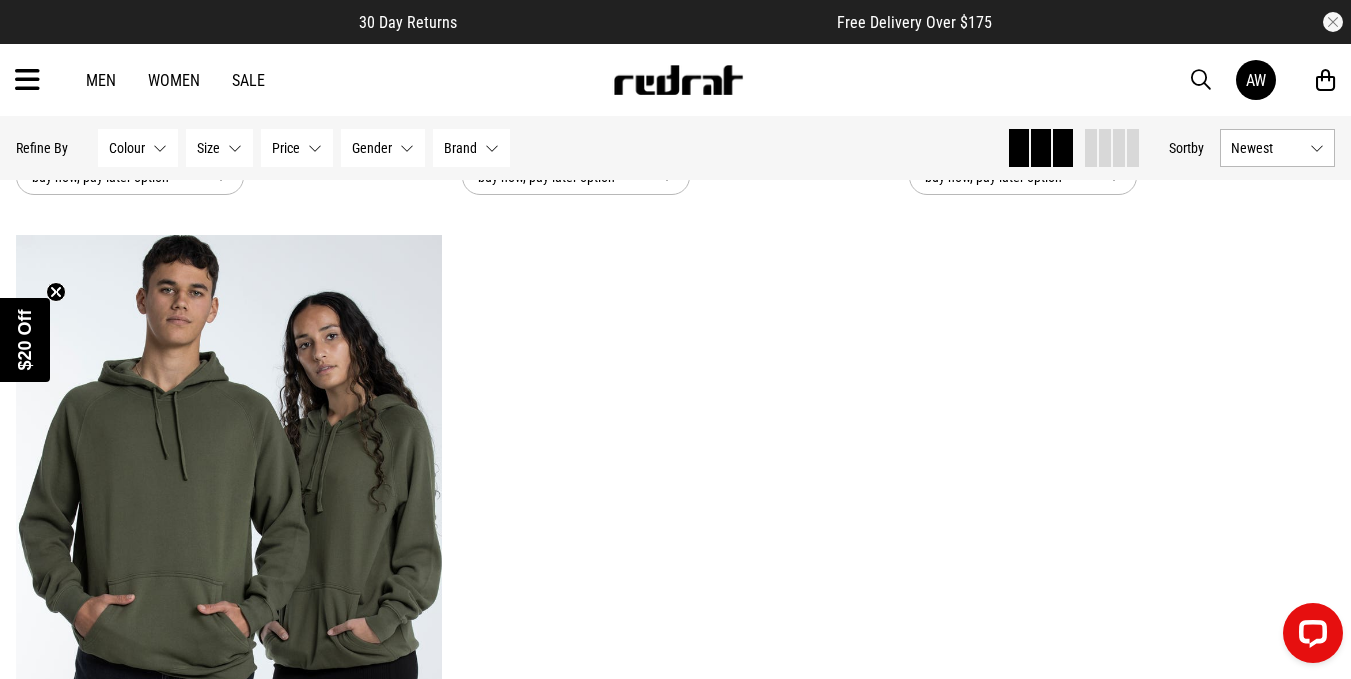 scroll, scrollTop: 11321, scrollLeft: 0, axis: vertical 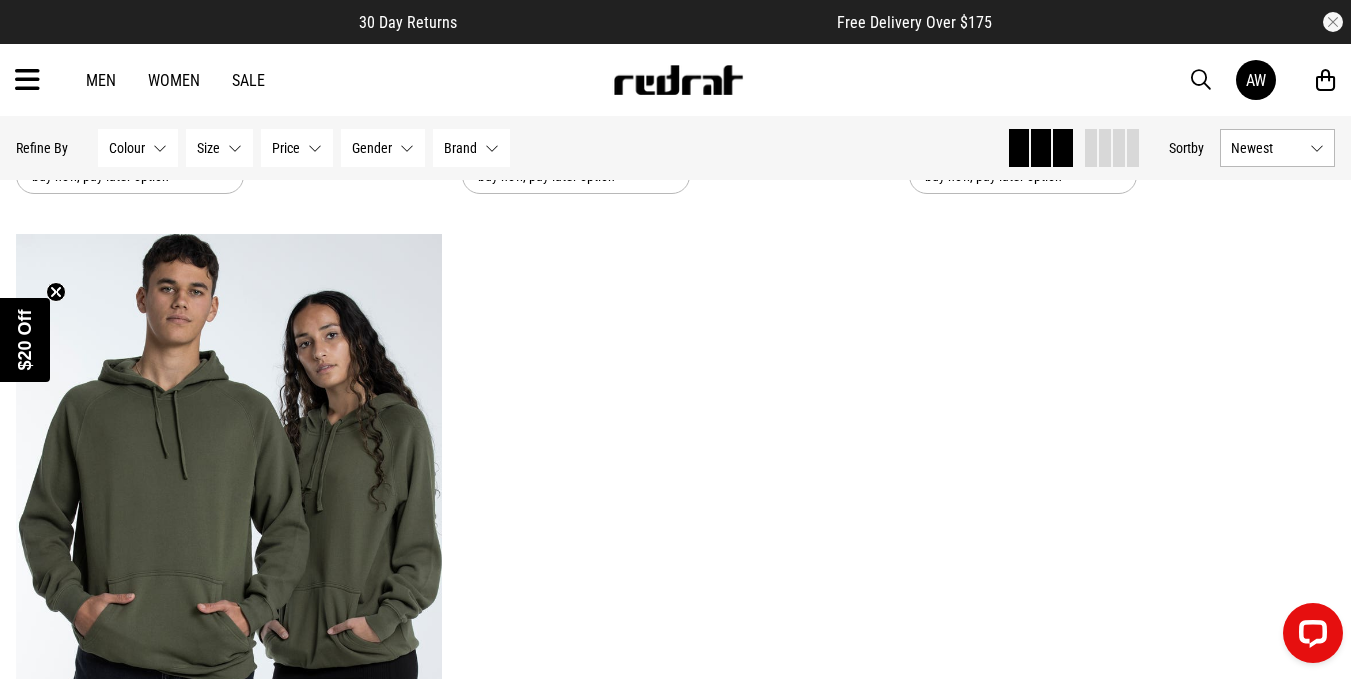 click on "Men" at bounding box center [101, 80] 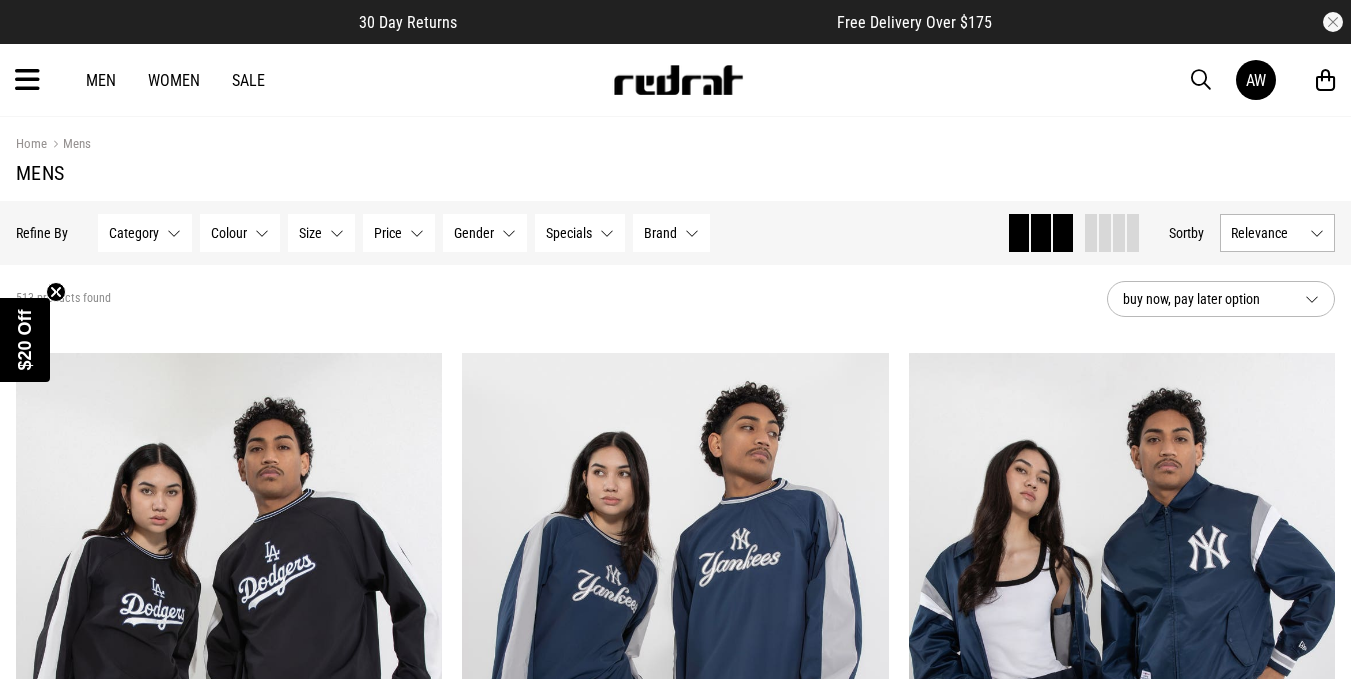 scroll, scrollTop: 0, scrollLeft: 0, axis: both 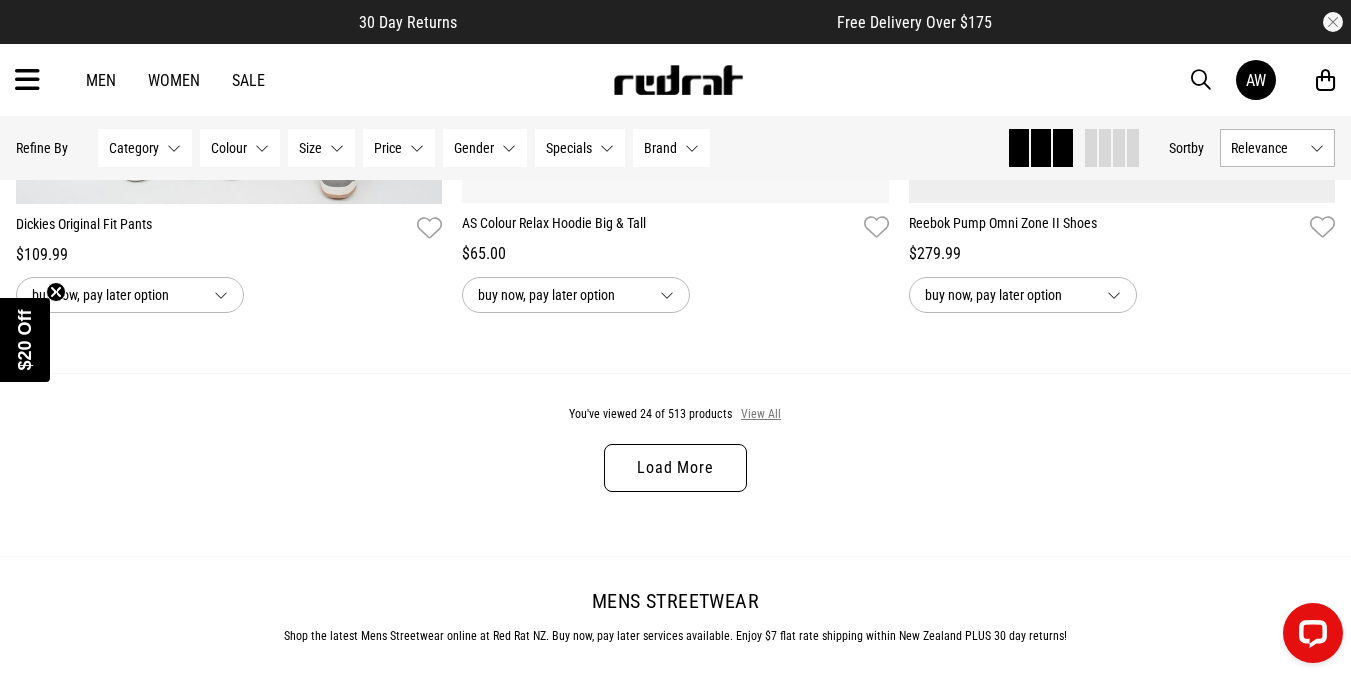 click on "View All" at bounding box center (761, 415) 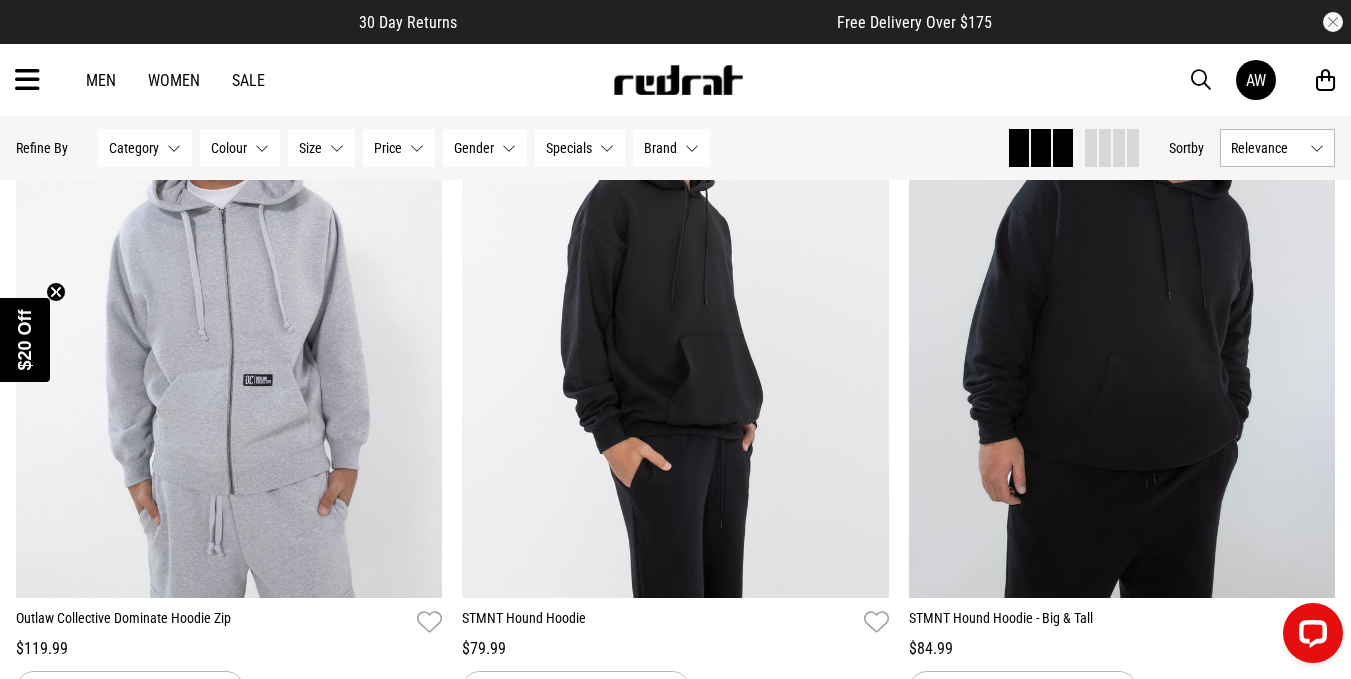 scroll, scrollTop: 10806, scrollLeft: 0, axis: vertical 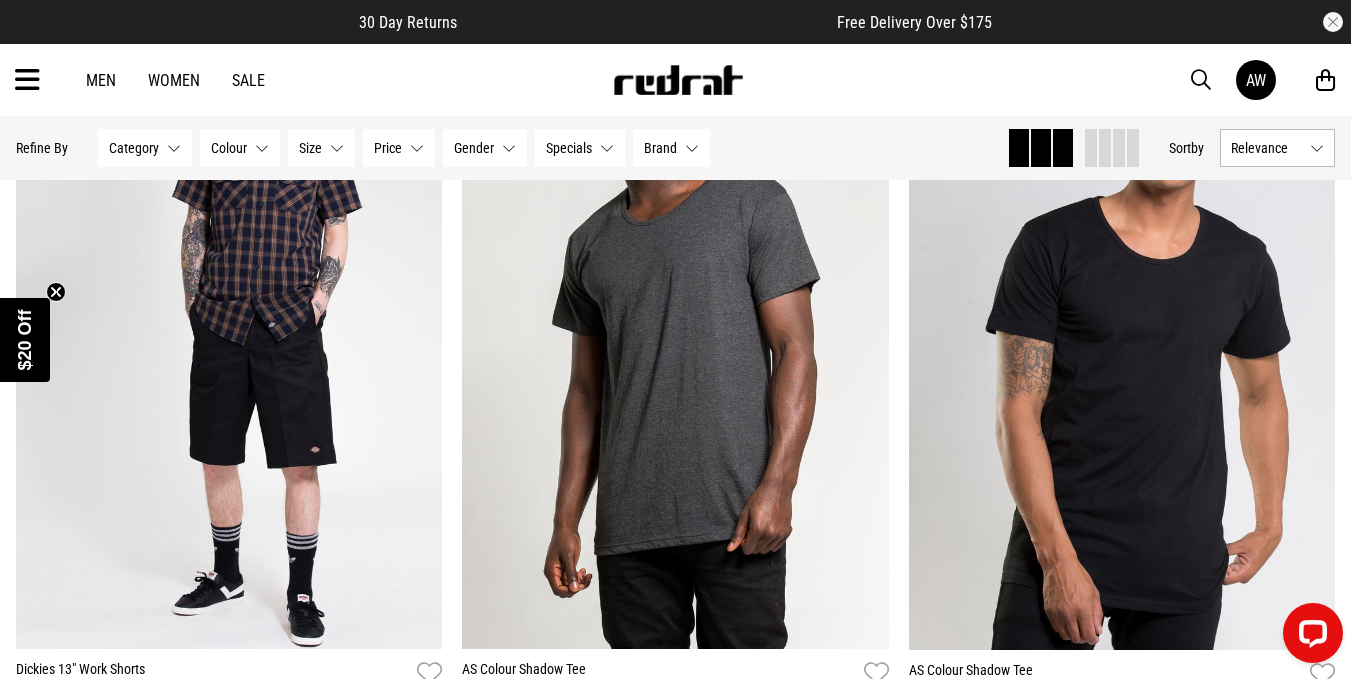 click on "Women" at bounding box center [174, 80] 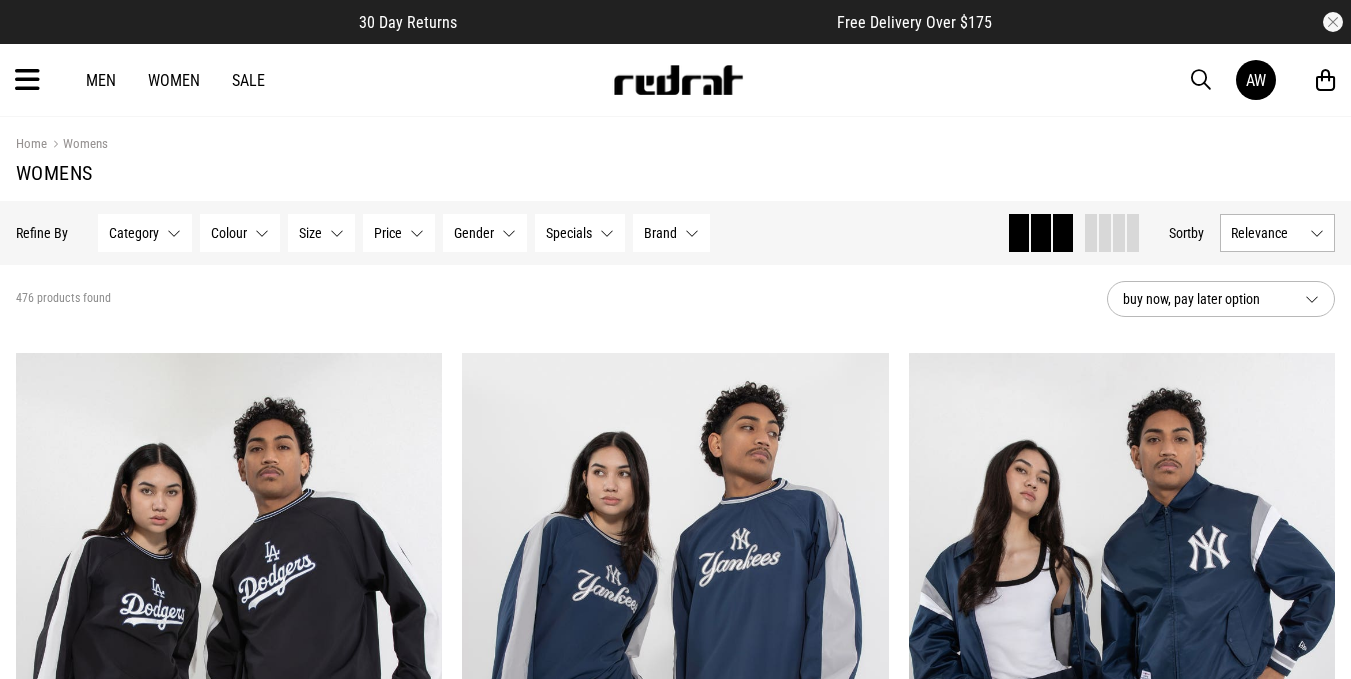 scroll, scrollTop: 0, scrollLeft: 0, axis: both 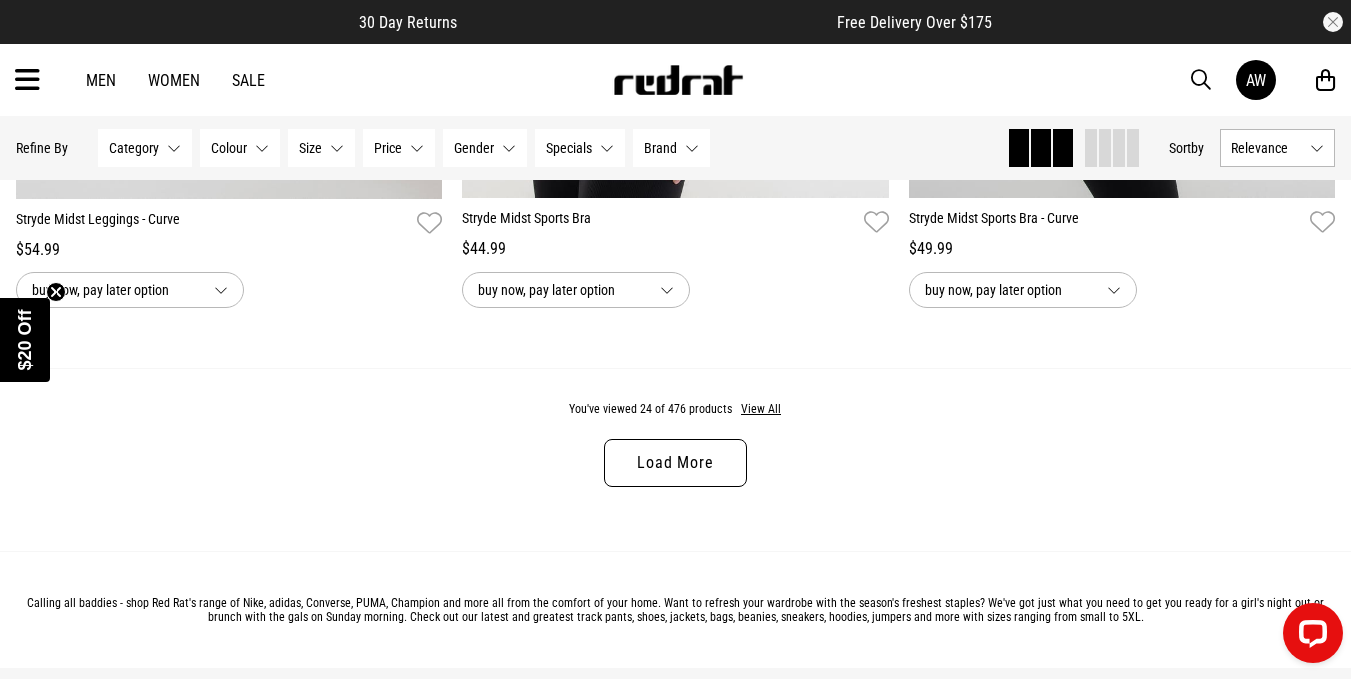 click on "Category  None selected" at bounding box center [145, 148] 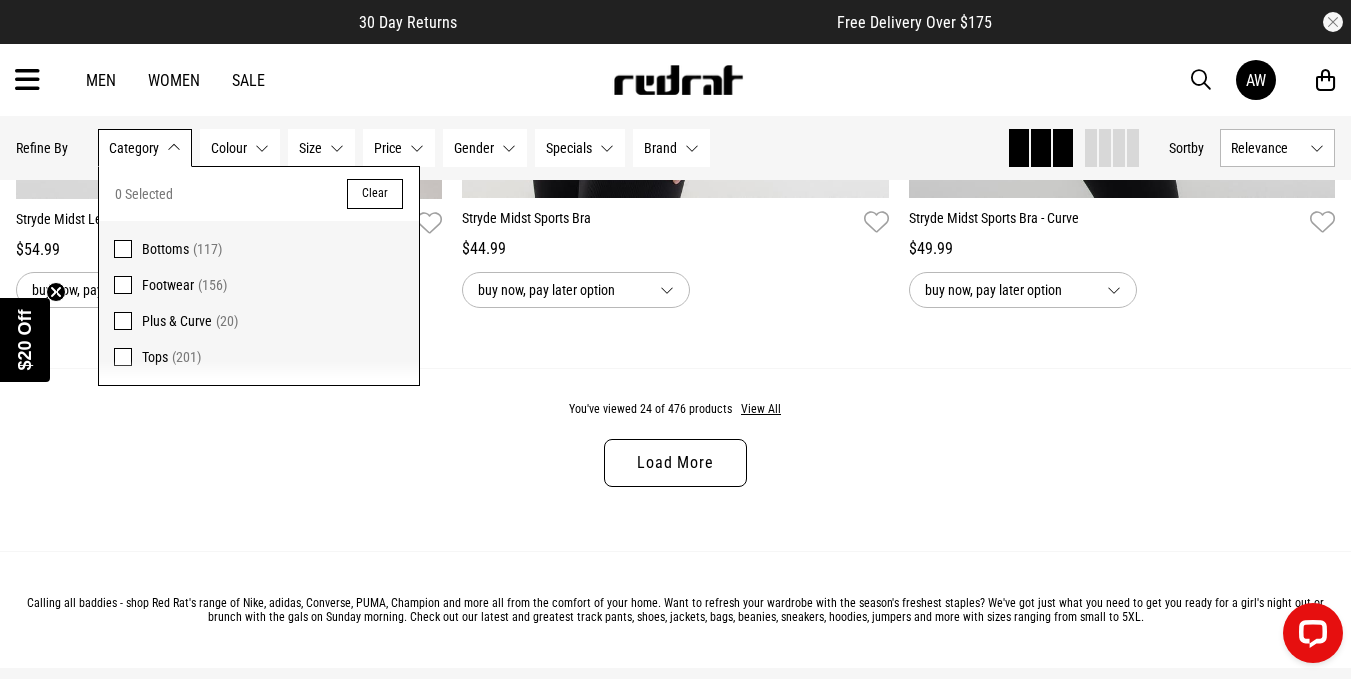 click at bounding box center [123, 357] 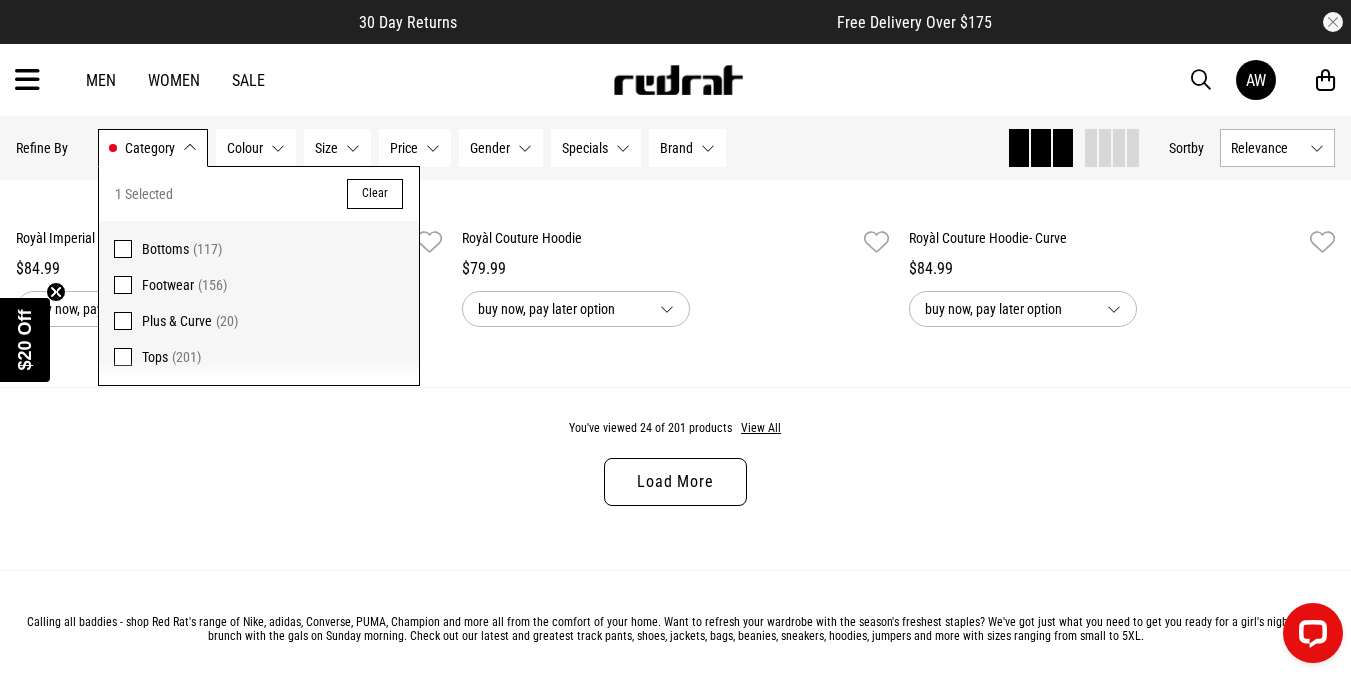 scroll, scrollTop: 6003, scrollLeft: 0, axis: vertical 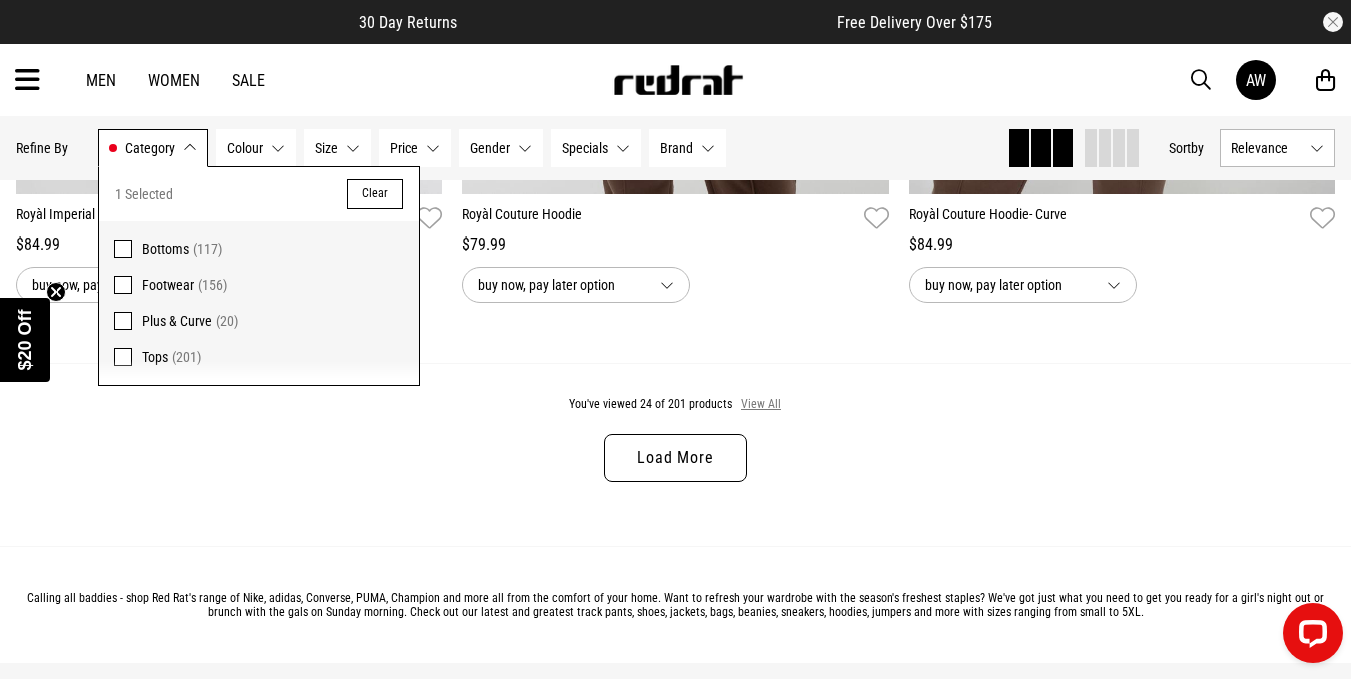 click on "View All" at bounding box center (761, 405) 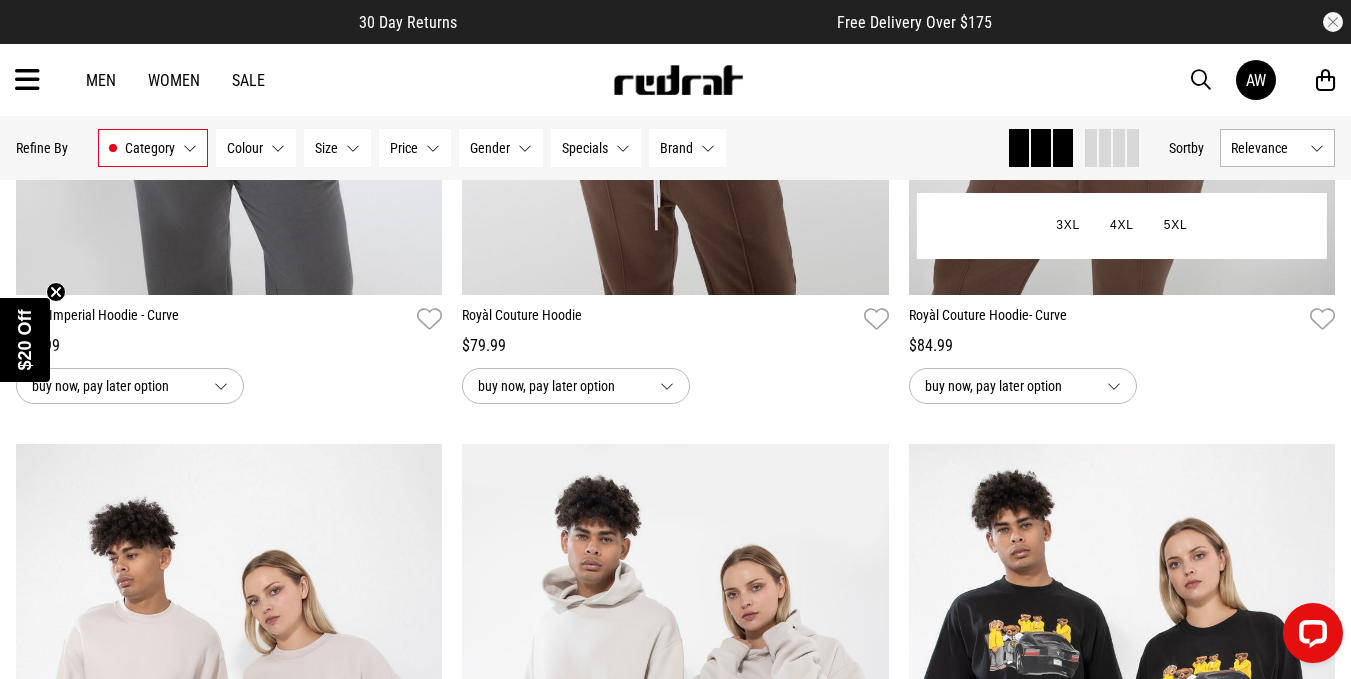scroll, scrollTop: 5899, scrollLeft: 0, axis: vertical 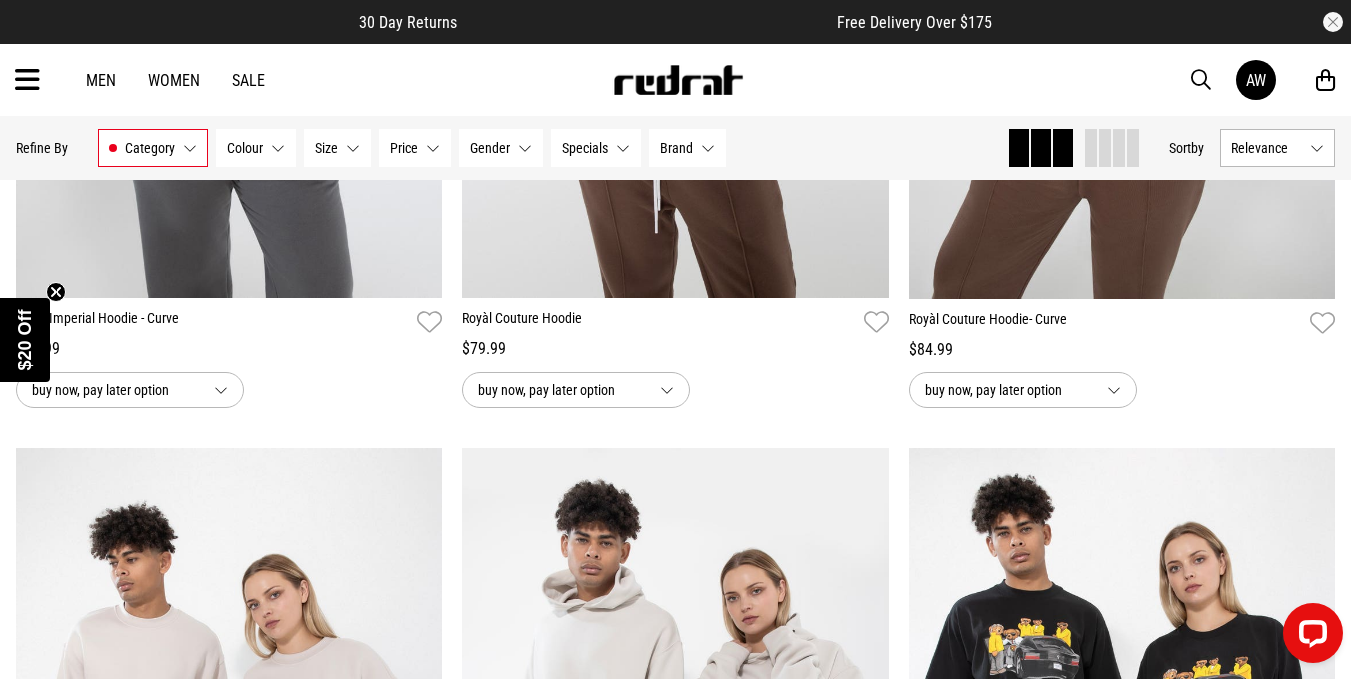 click on "Relevance" at bounding box center (1277, 148) 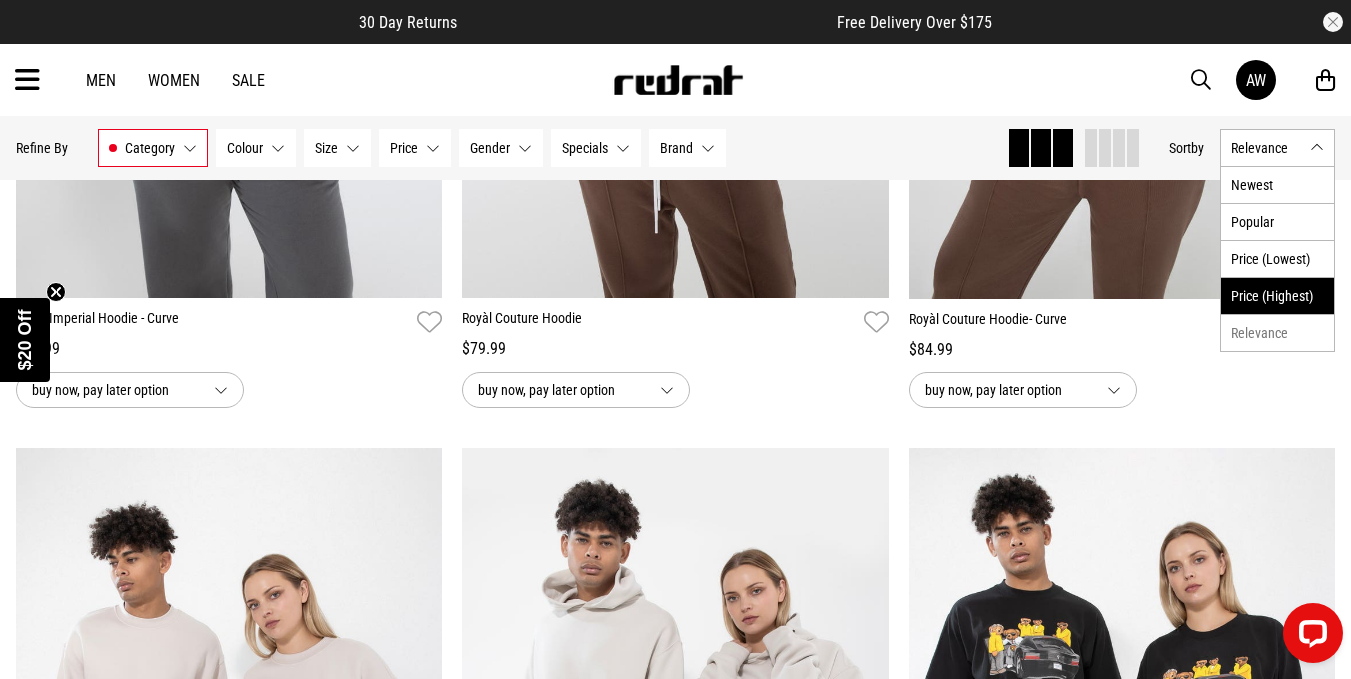 click on "Price (Highest)" at bounding box center [1277, 295] 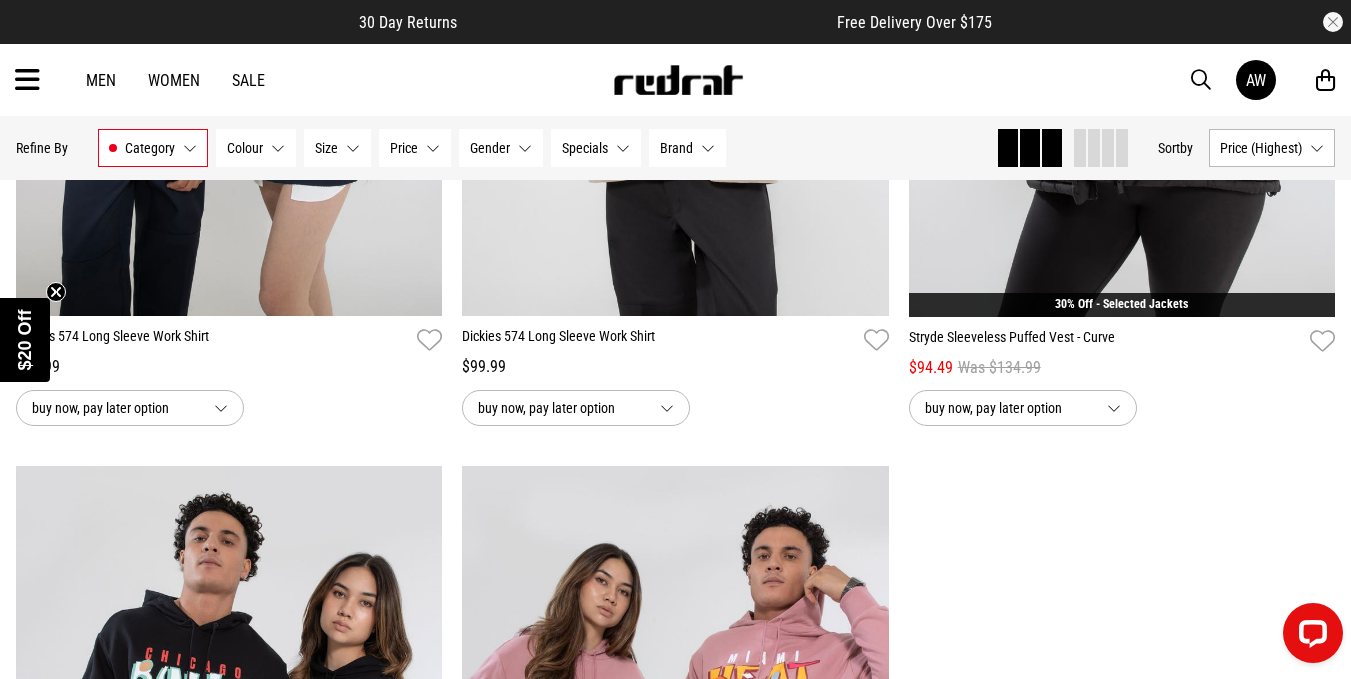 scroll, scrollTop: 11702, scrollLeft: 0, axis: vertical 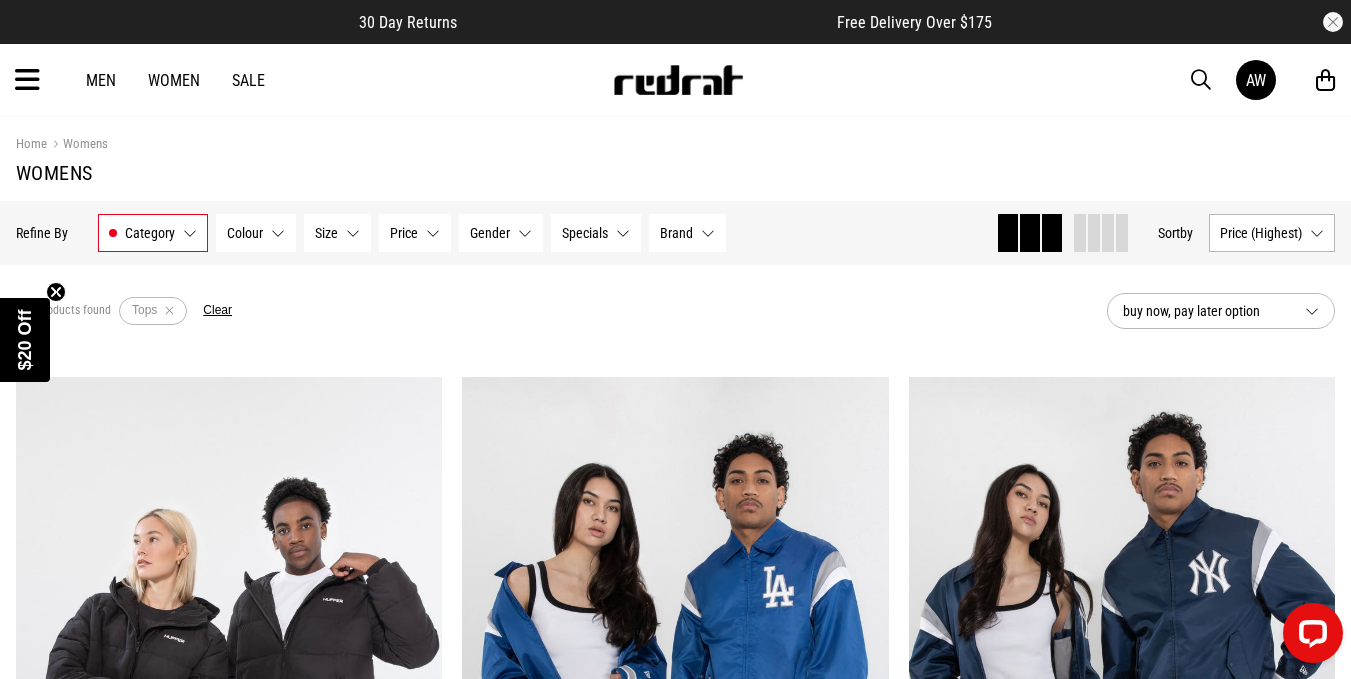 click on "Clear" at bounding box center [217, 311] 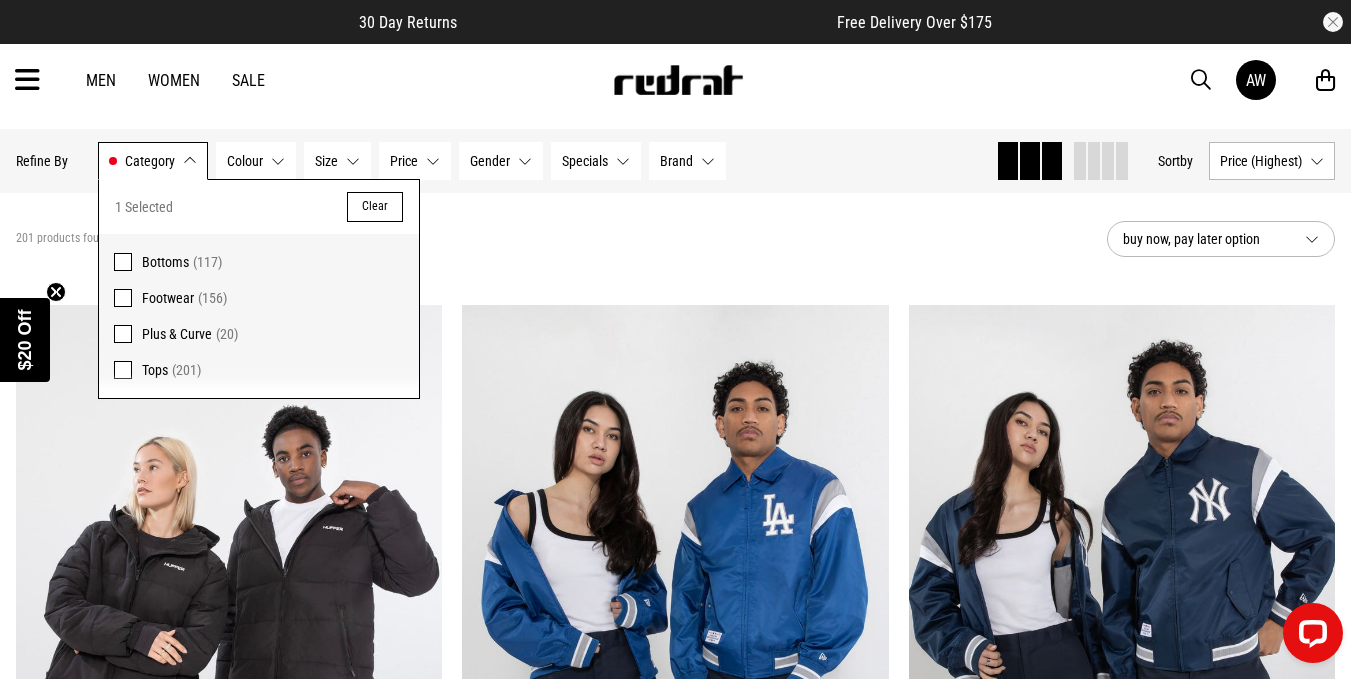 scroll, scrollTop: 73, scrollLeft: 0, axis: vertical 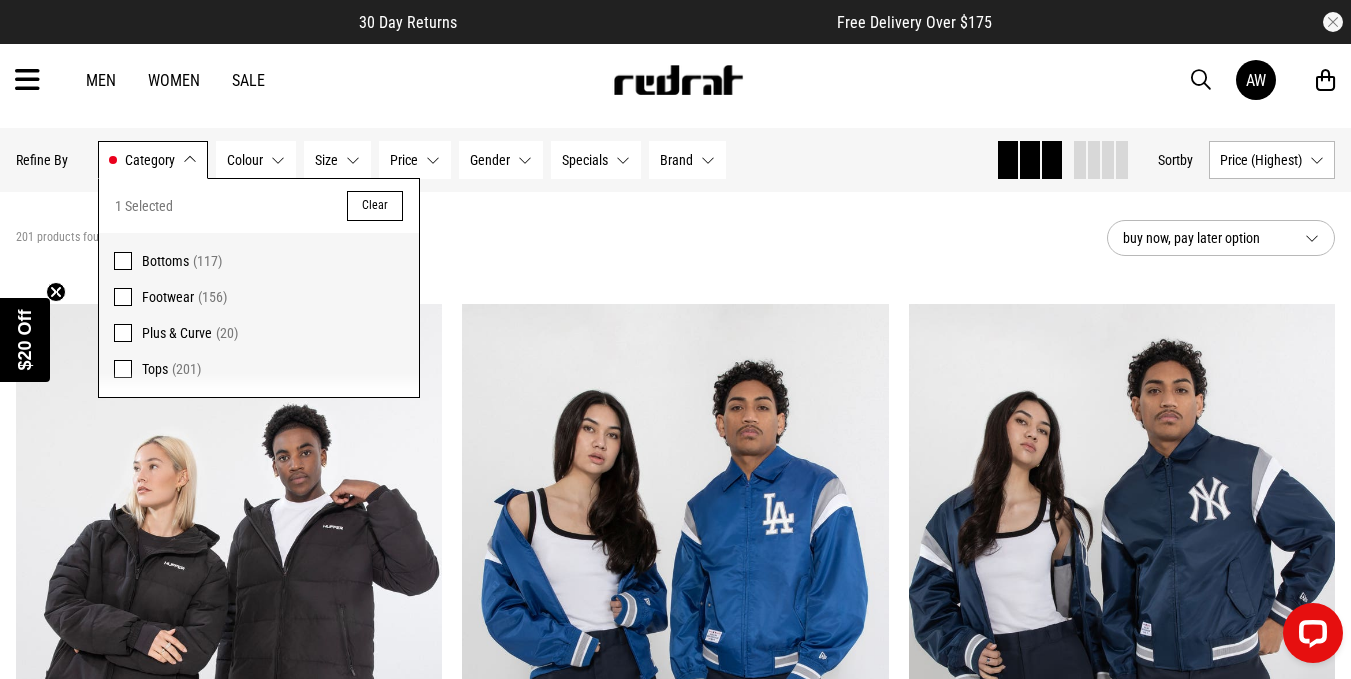 click on "Tops" at bounding box center [155, 369] 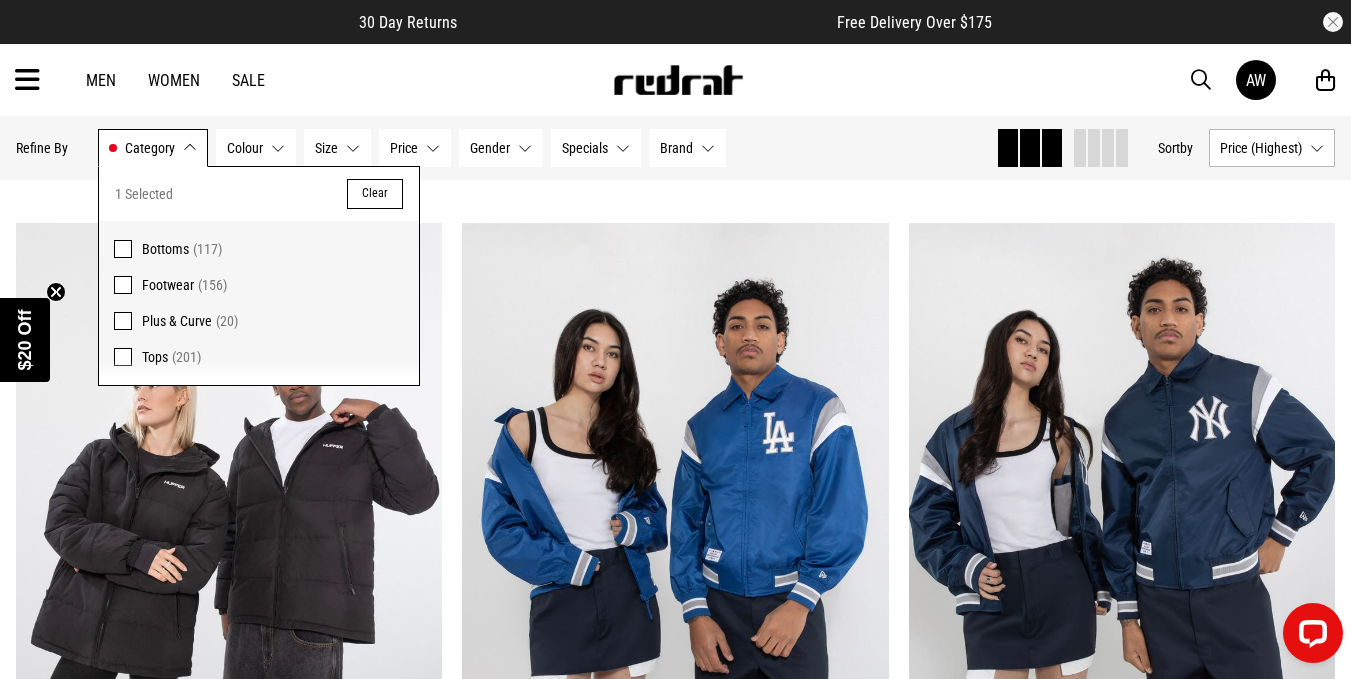 scroll, scrollTop: 155, scrollLeft: 0, axis: vertical 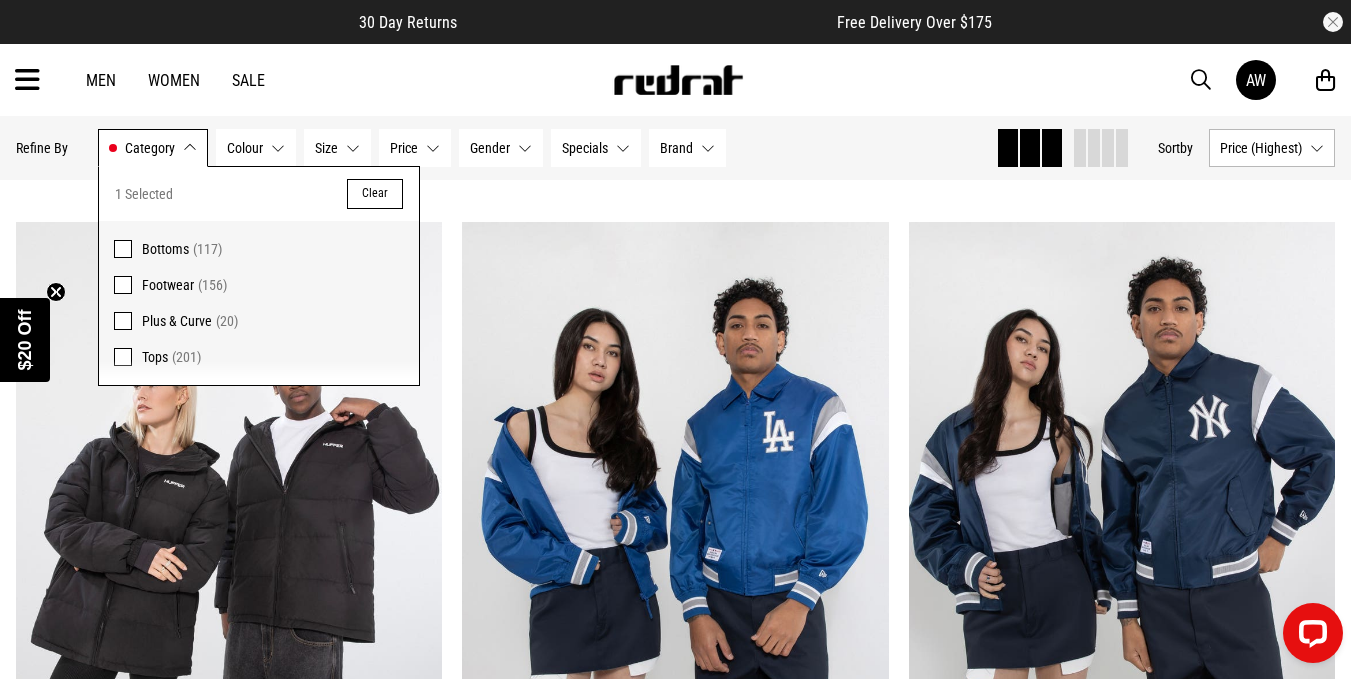 click on "201 products found   Active Filters Tops Clear    buy now, pay later option" at bounding box center (675, 156) 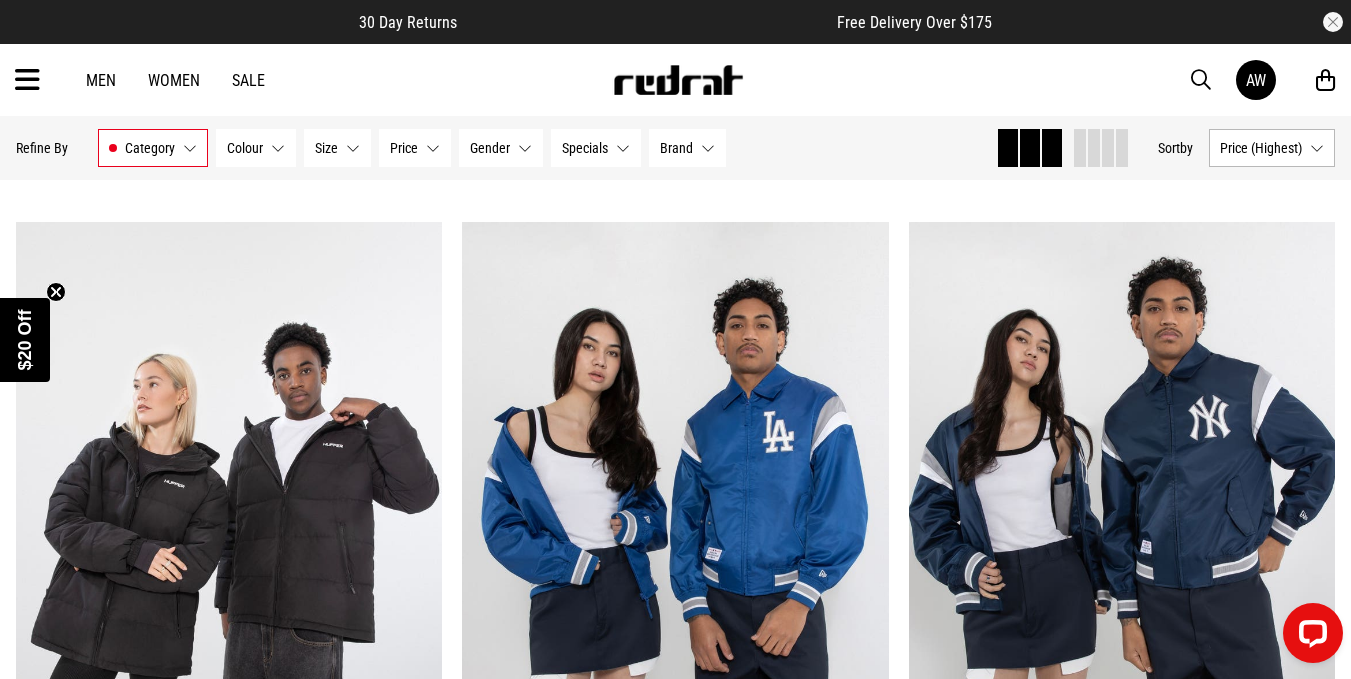 click on "Size  None selected" at bounding box center (337, 148) 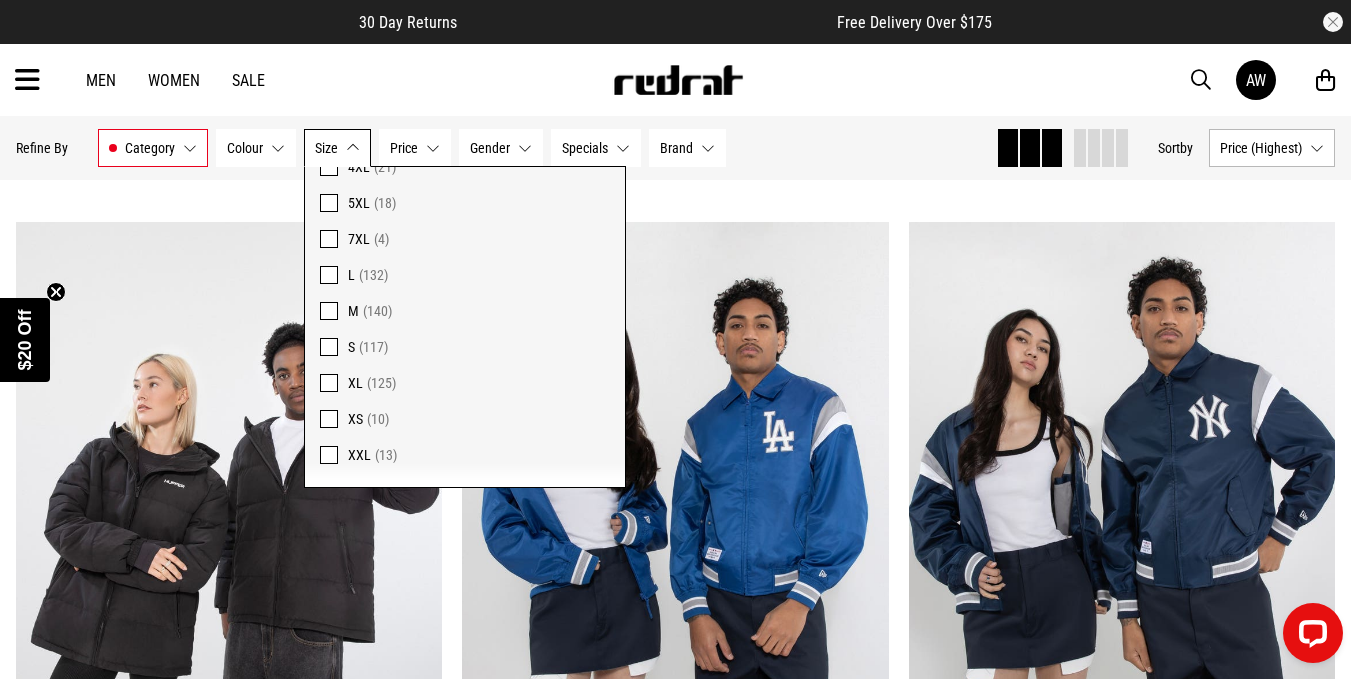 scroll, scrollTop: 293, scrollLeft: 0, axis: vertical 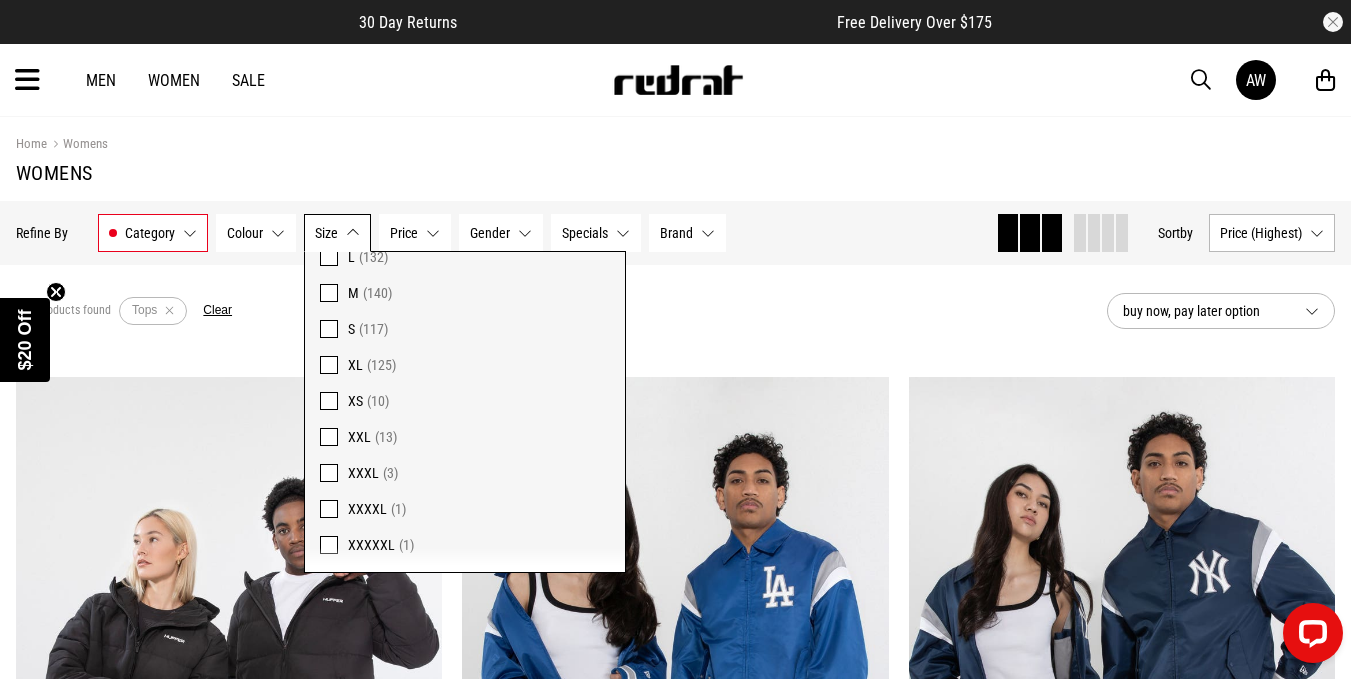 click at bounding box center (329, 293) 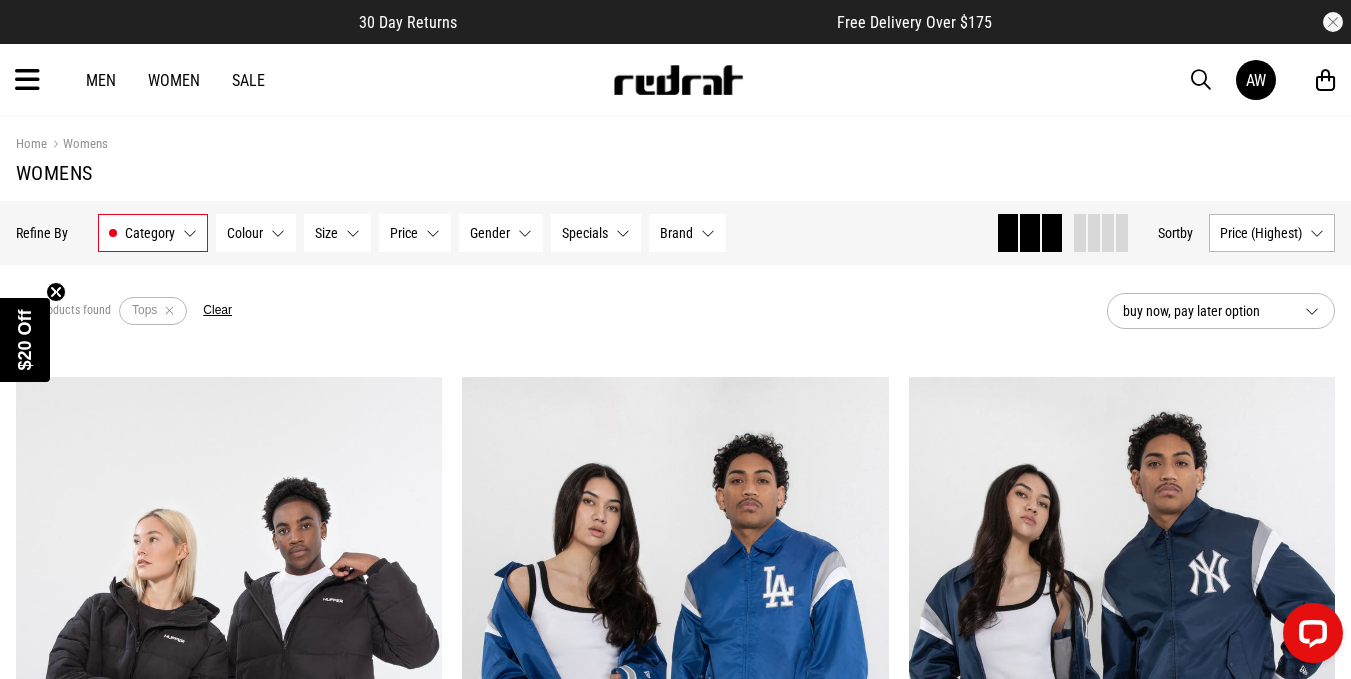 click at bounding box center [27, 80] 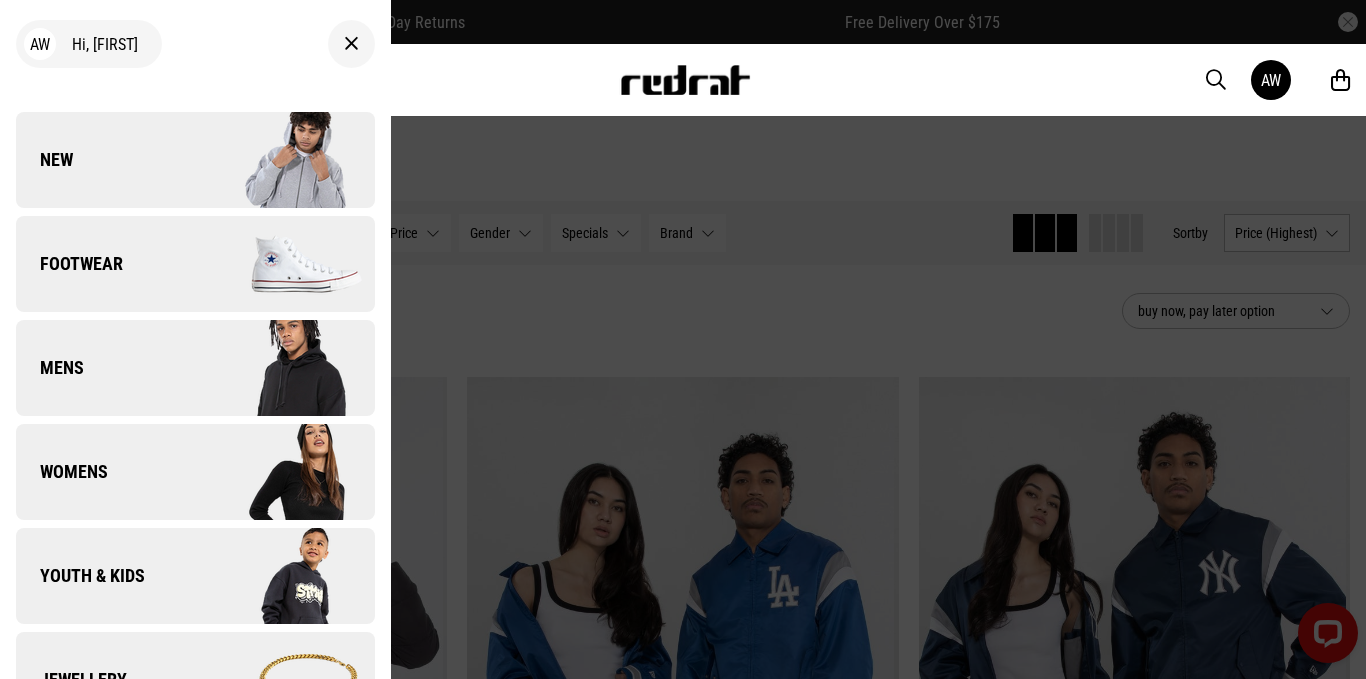 click on "Womens" at bounding box center [195, 472] 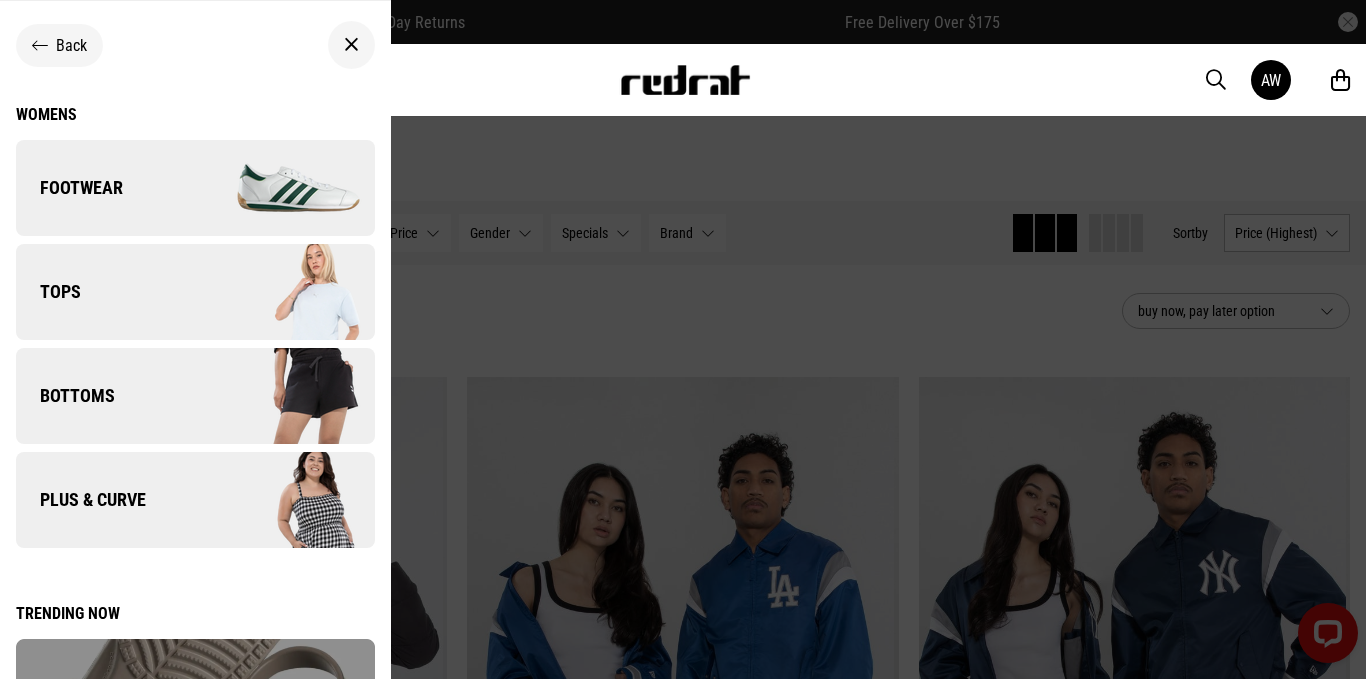 click on "Tops" at bounding box center [195, 292] 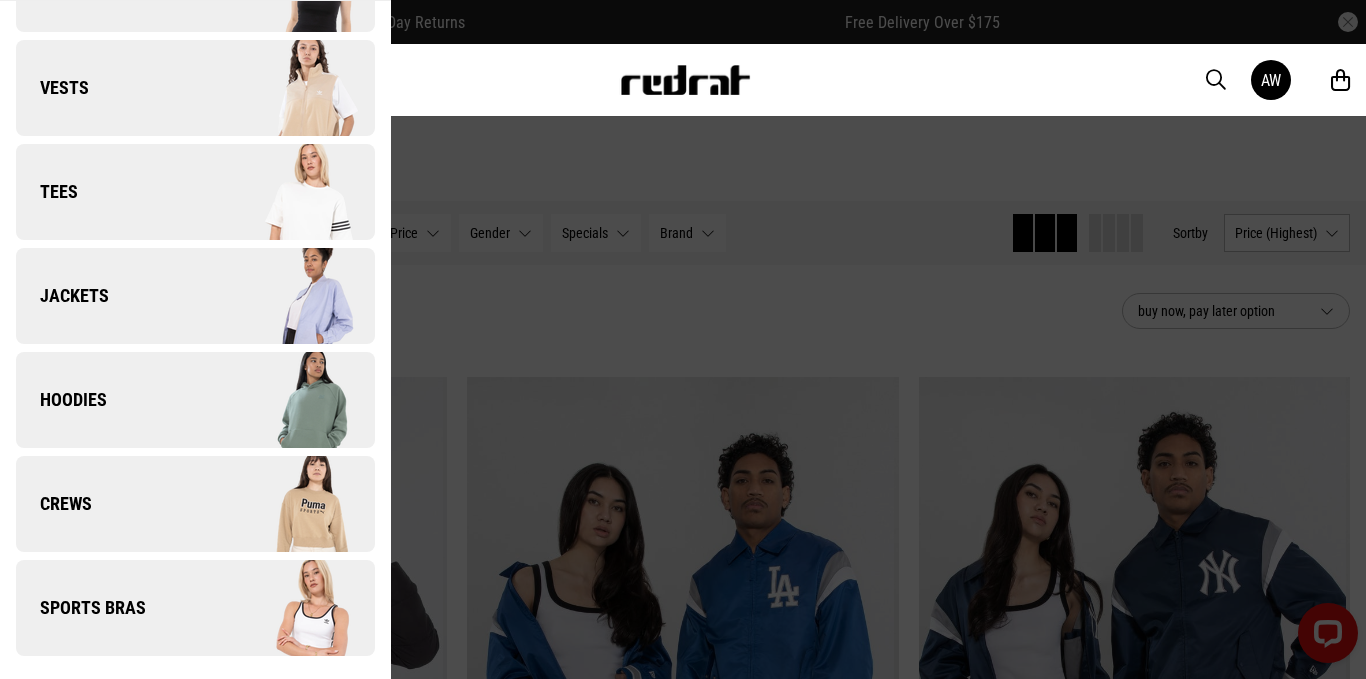 scroll, scrollTop: 0, scrollLeft: 0, axis: both 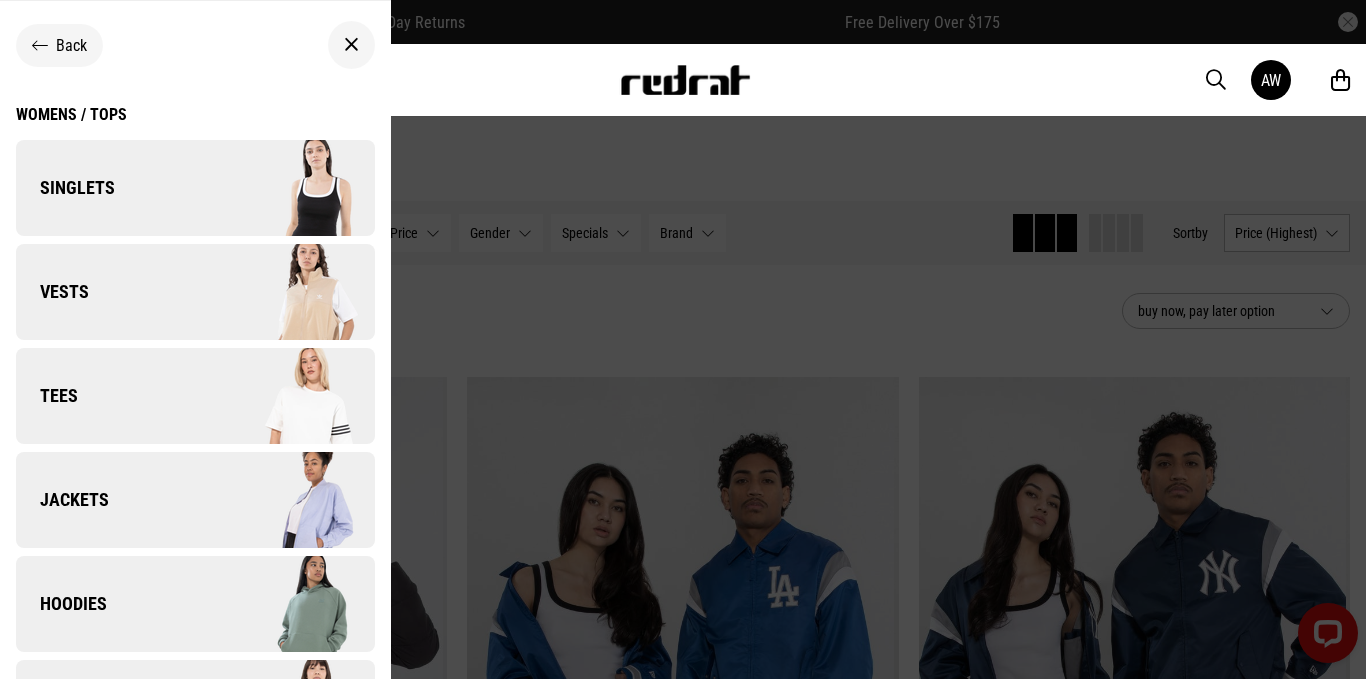 click at bounding box center [40, 45] 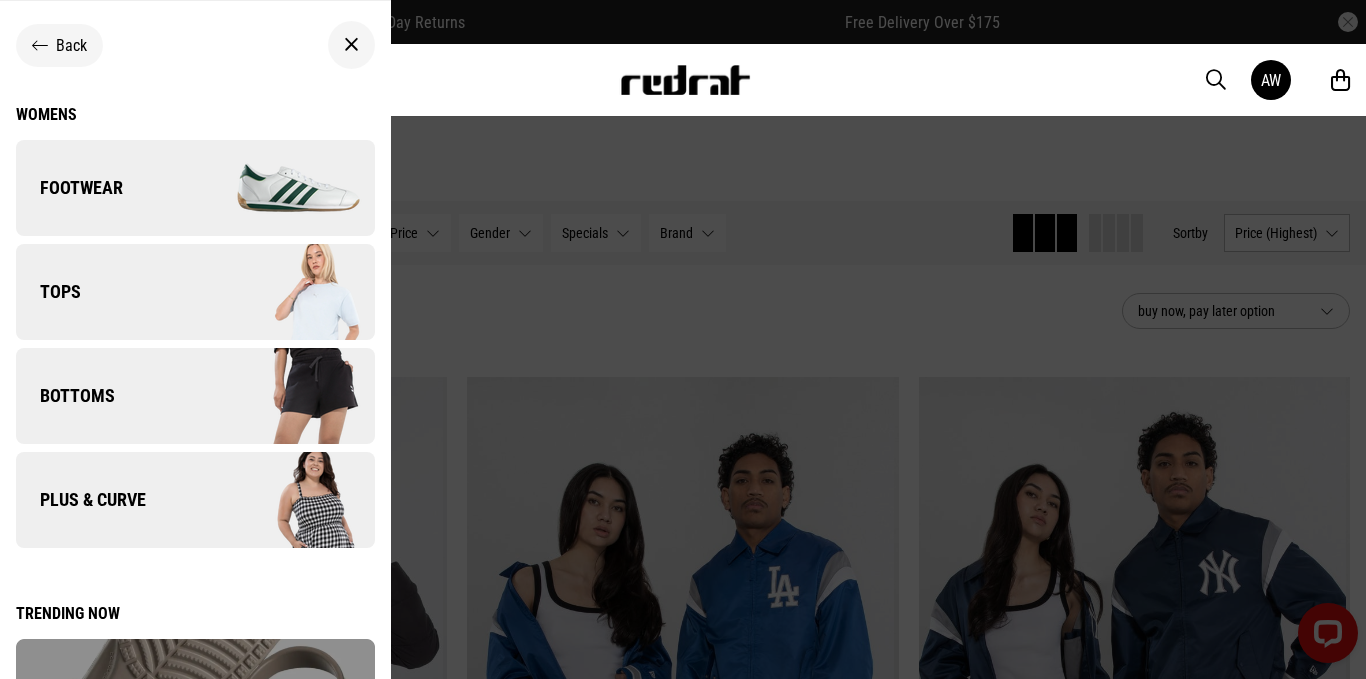 click on "Plus & Curve" at bounding box center [195, 500] 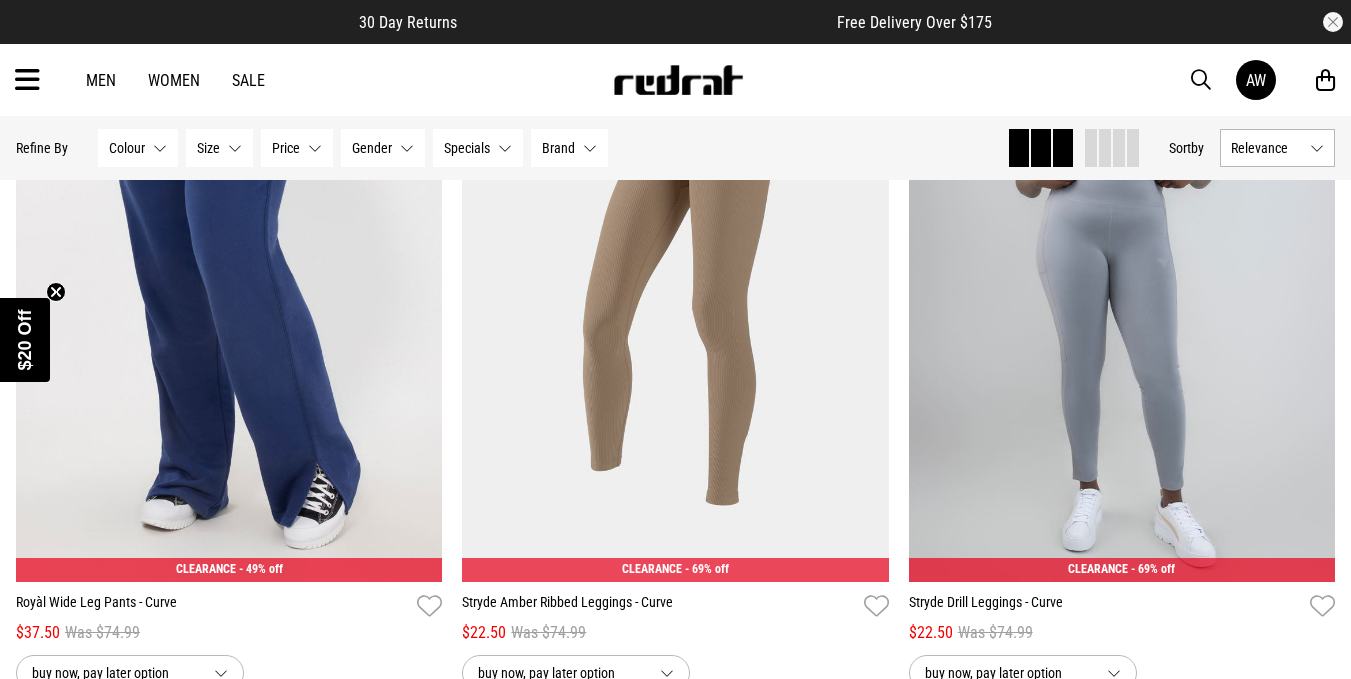 scroll, scrollTop: 0, scrollLeft: 0, axis: both 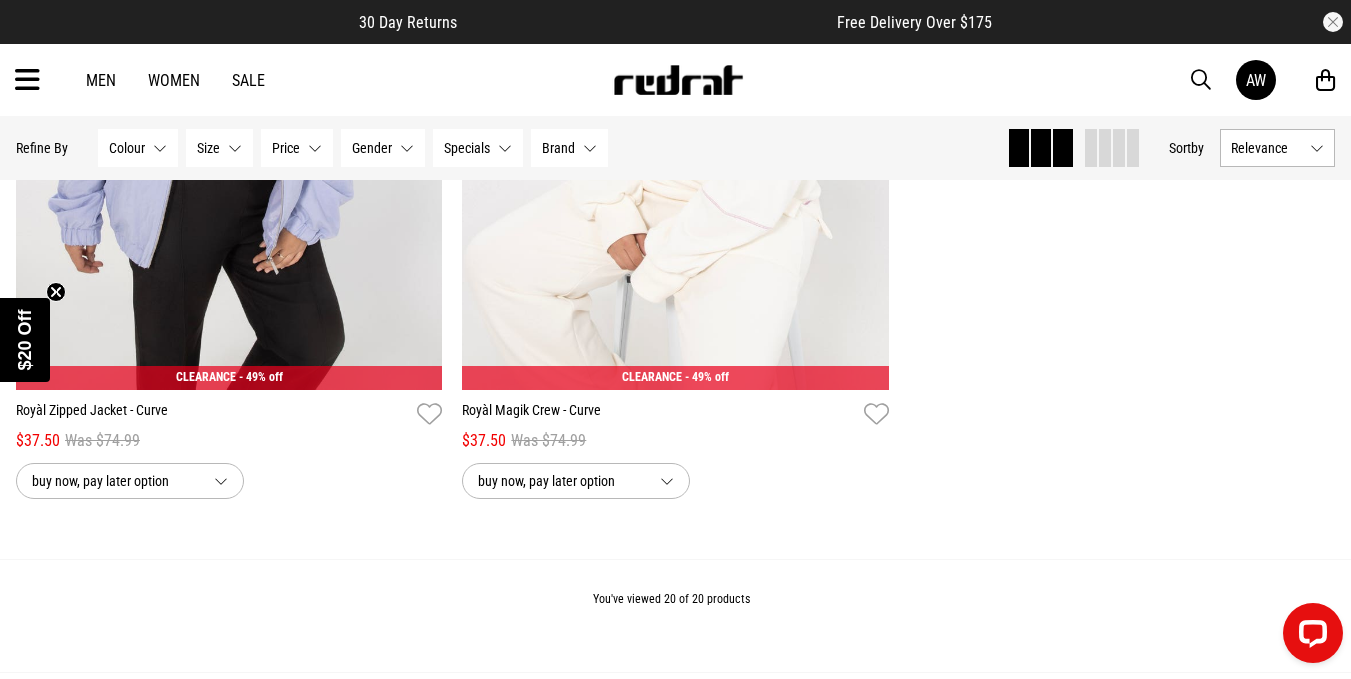 click at bounding box center [27, 80] 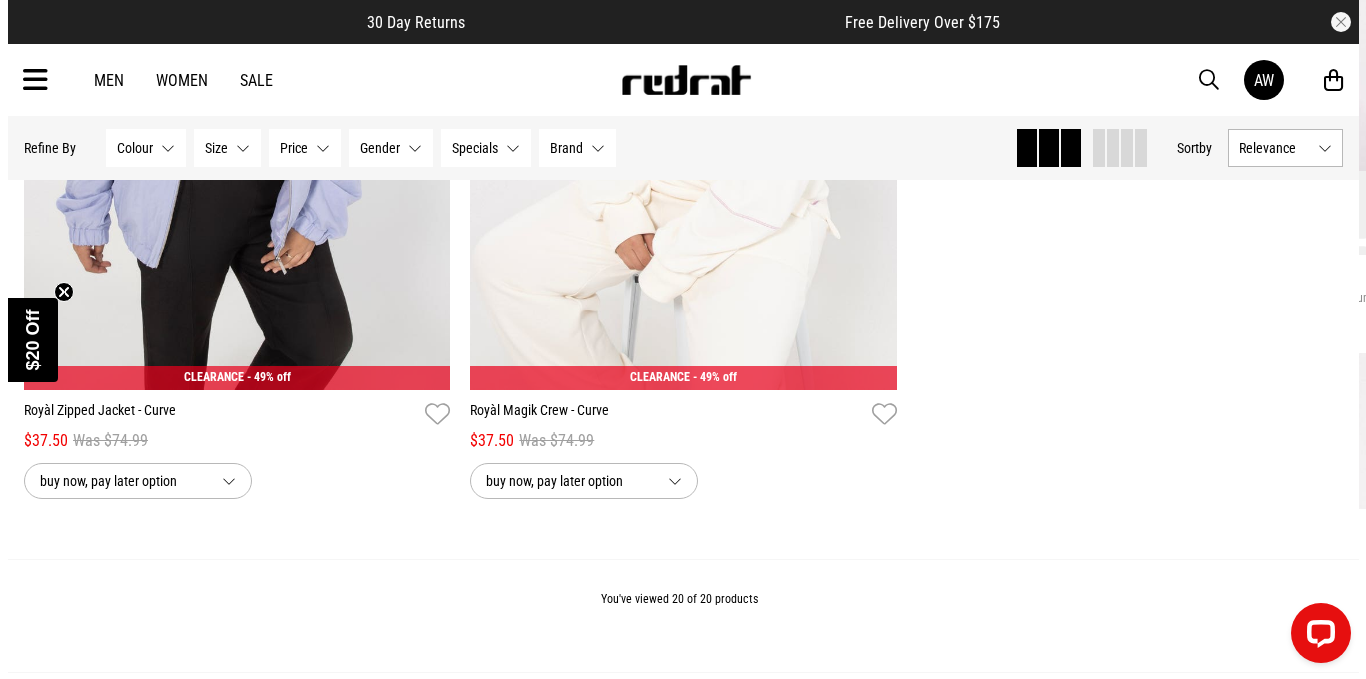 scroll, scrollTop: 5084, scrollLeft: 0, axis: vertical 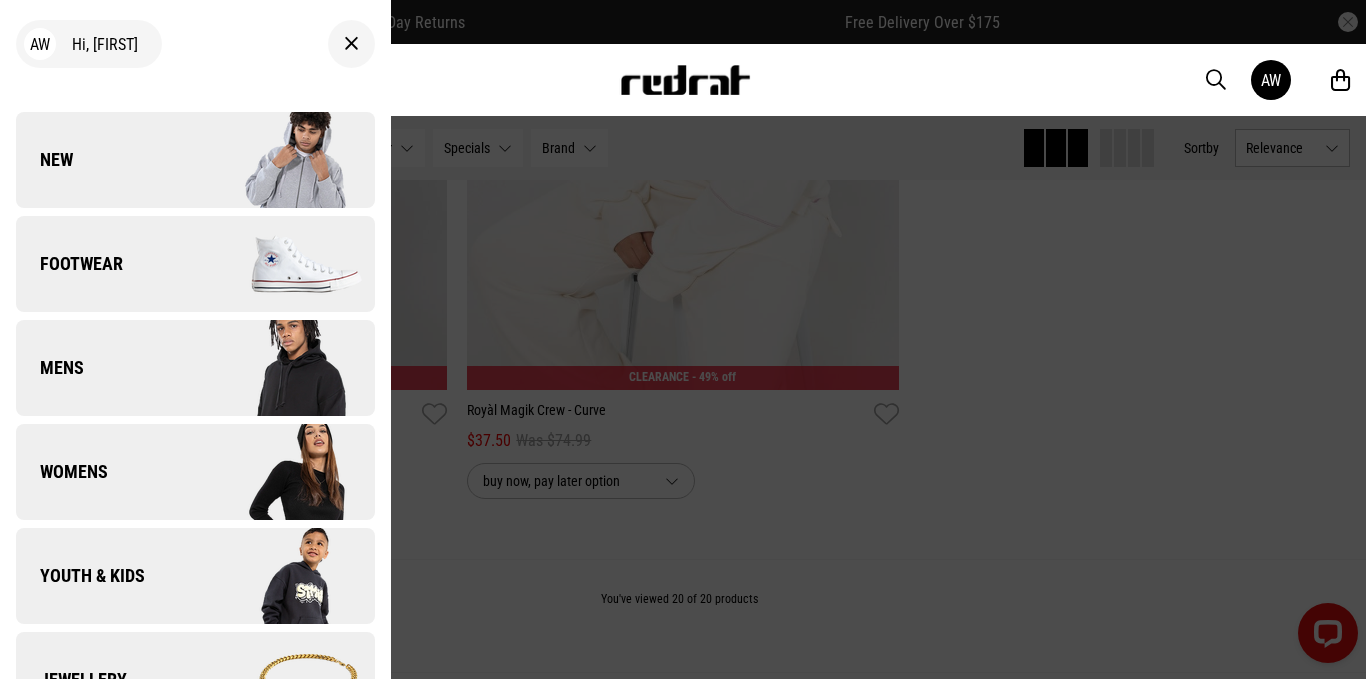 click on "Womens" at bounding box center [195, 472] 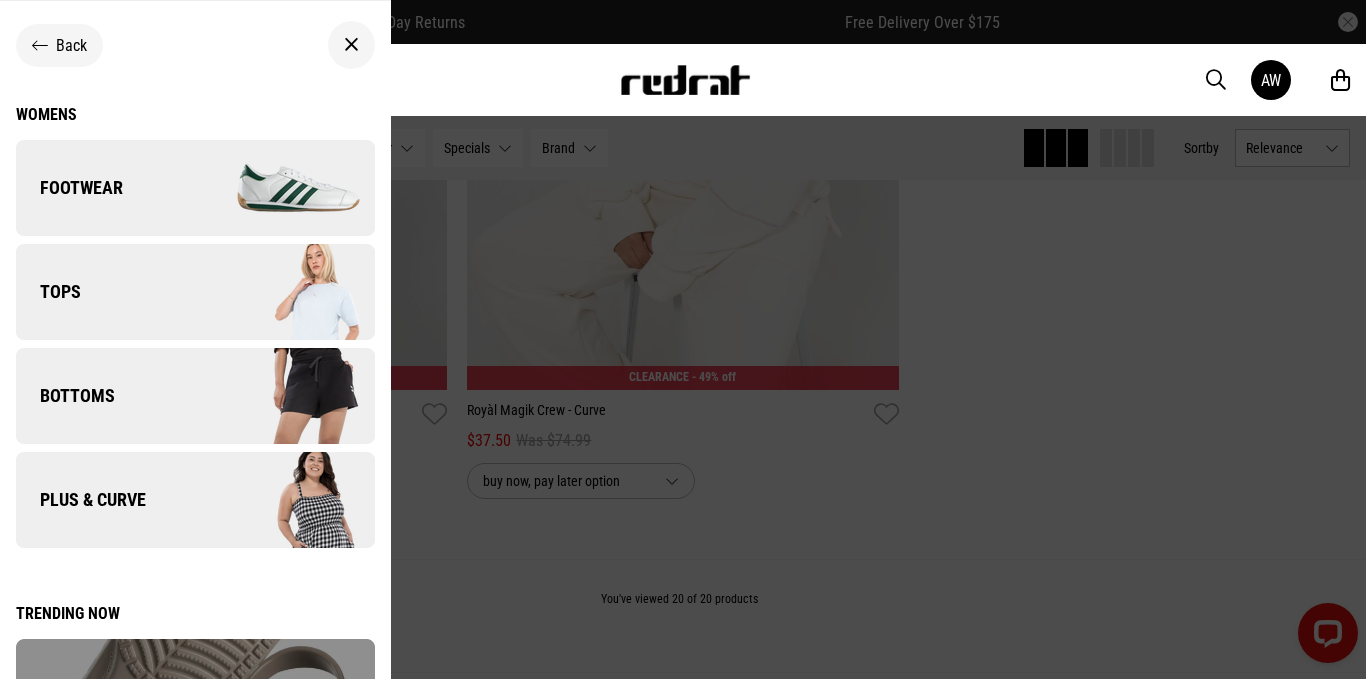click at bounding box center (284, 396) 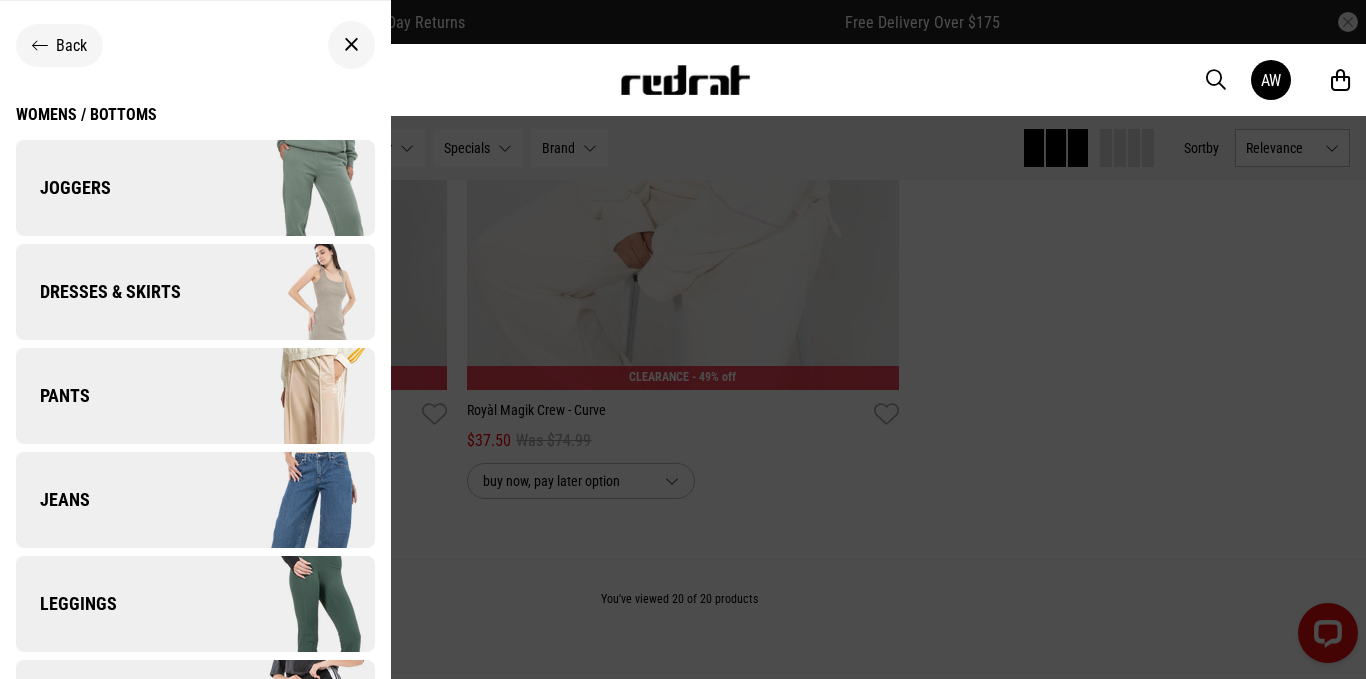 scroll, scrollTop: 100, scrollLeft: 0, axis: vertical 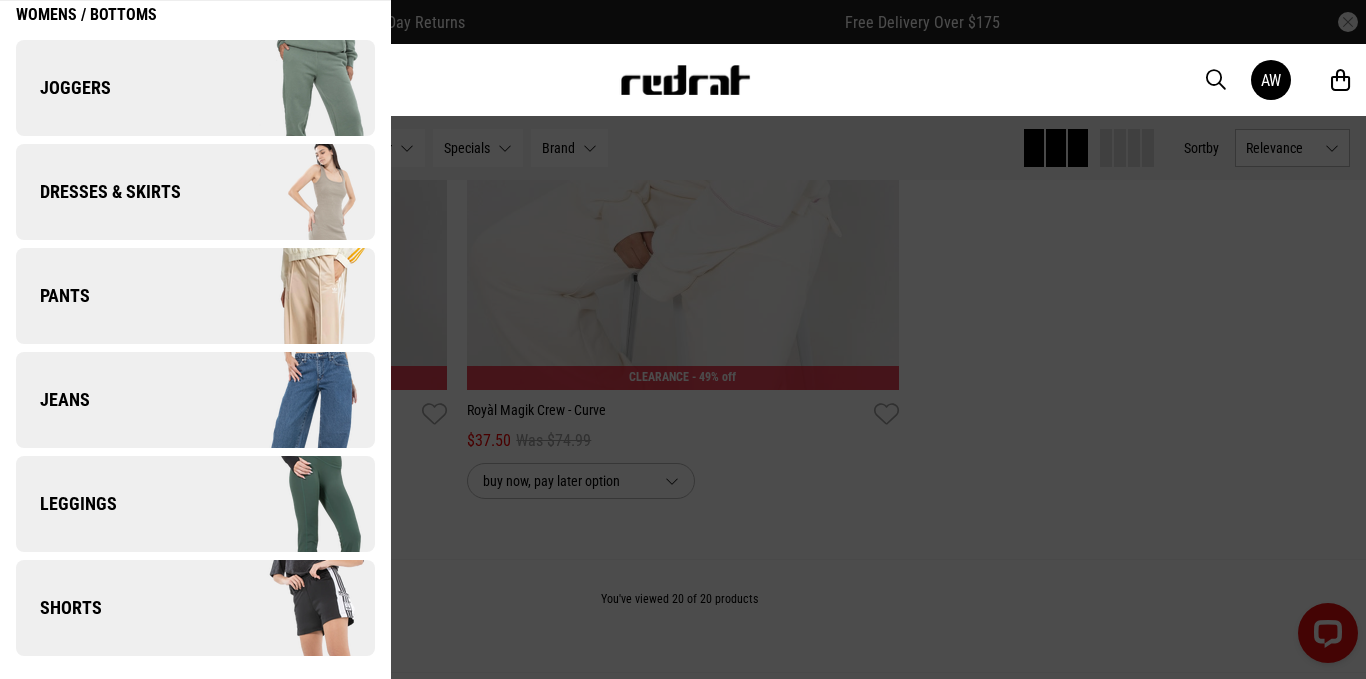 click on "Joggers" at bounding box center [195, 88] 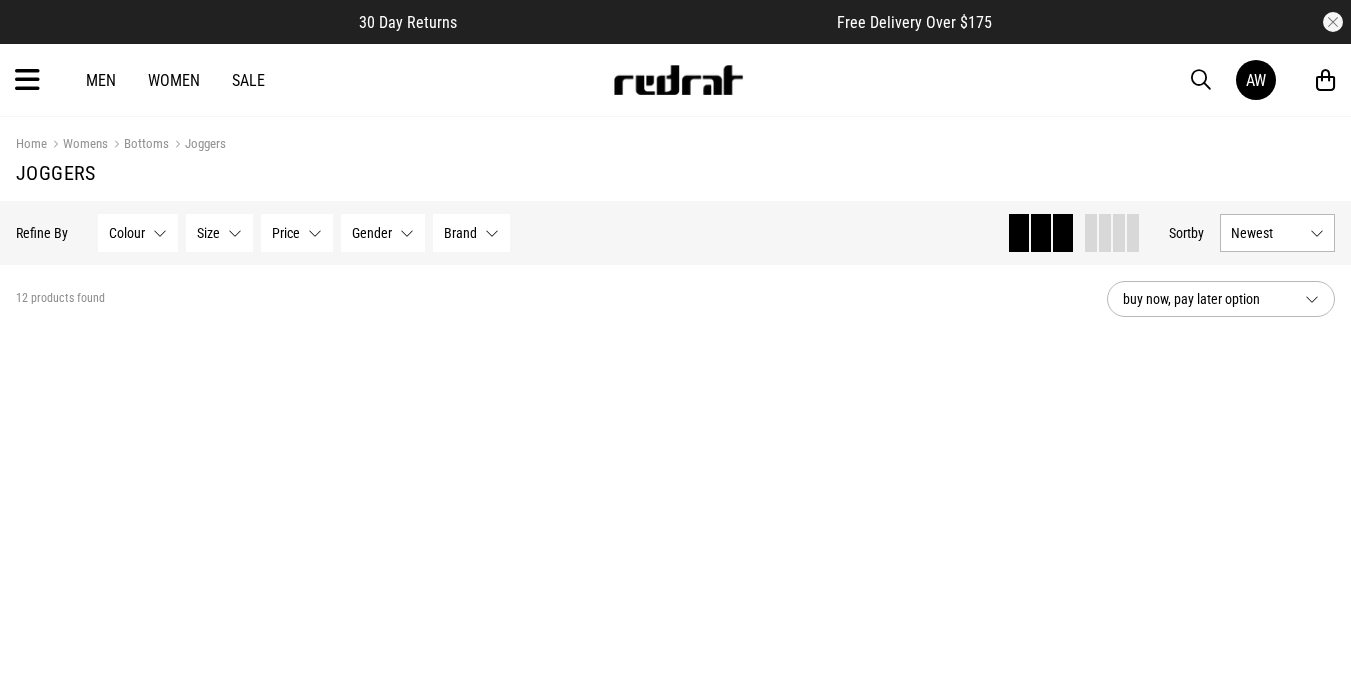 scroll, scrollTop: 0, scrollLeft: 0, axis: both 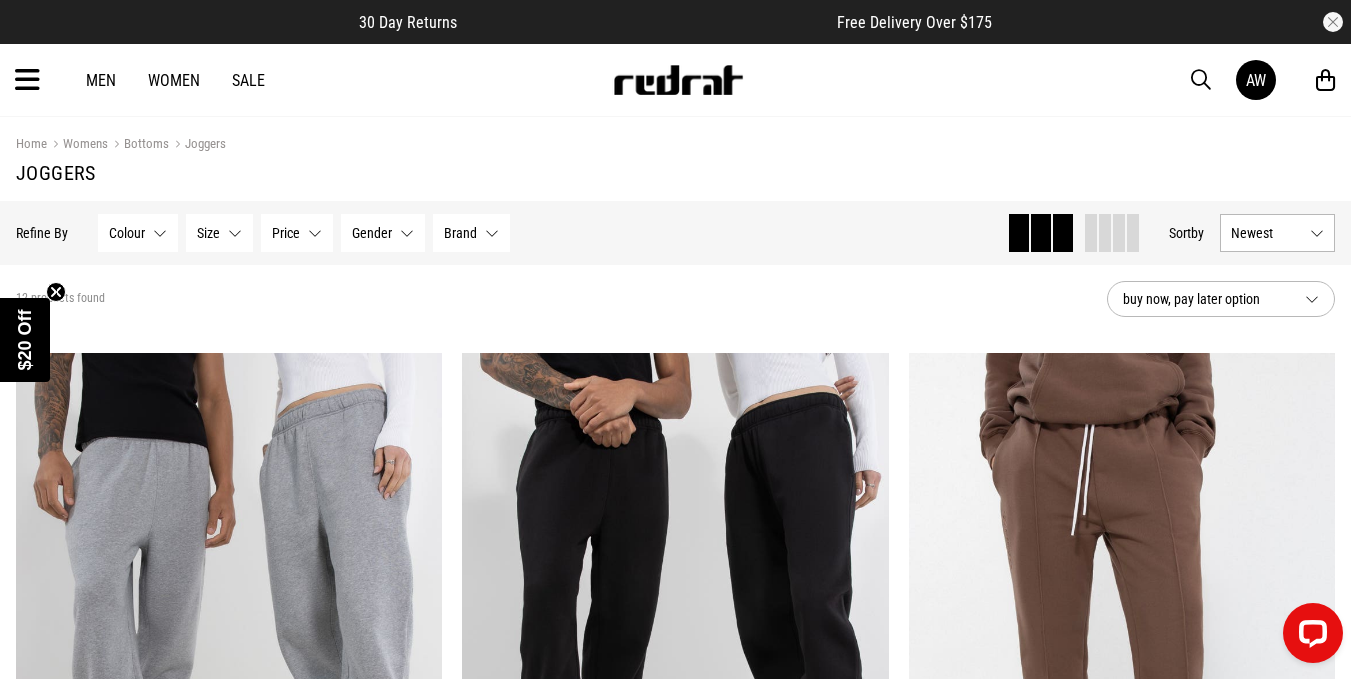 click on "Newest" at bounding box center (1266, 233) 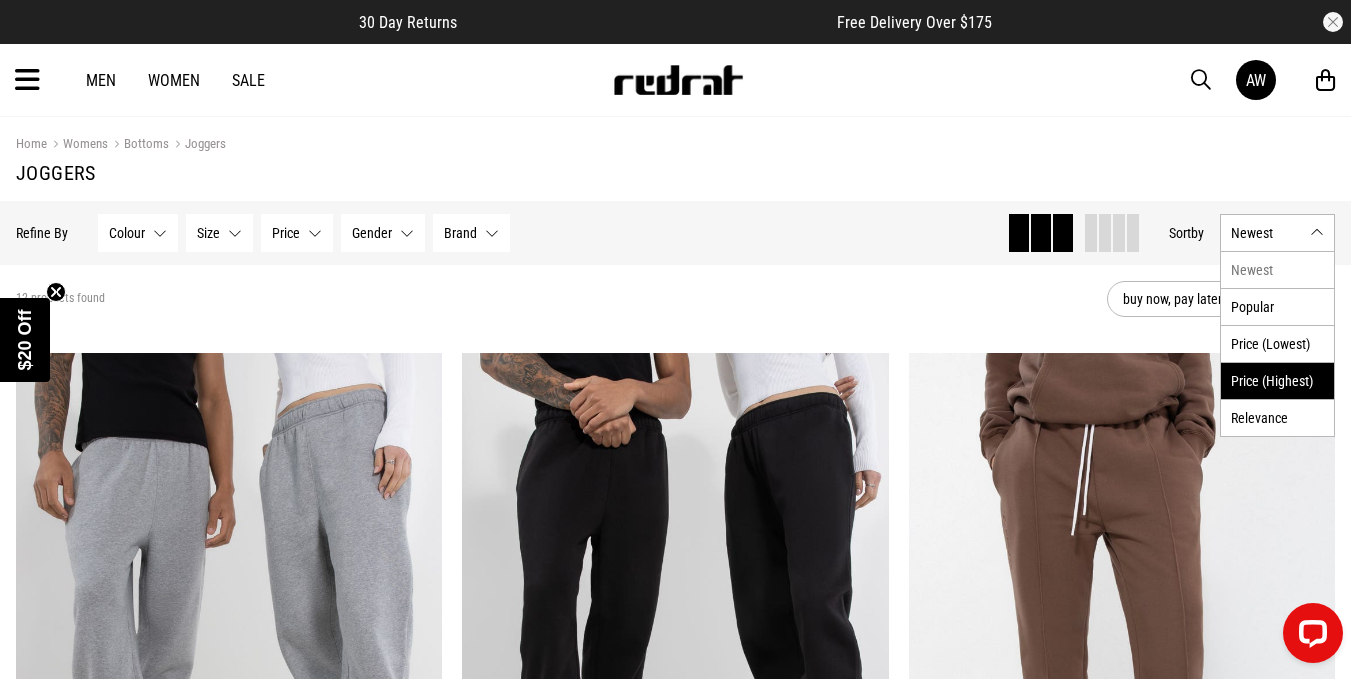 click on "Price (Highest)" at bounding box center (1277, 380) 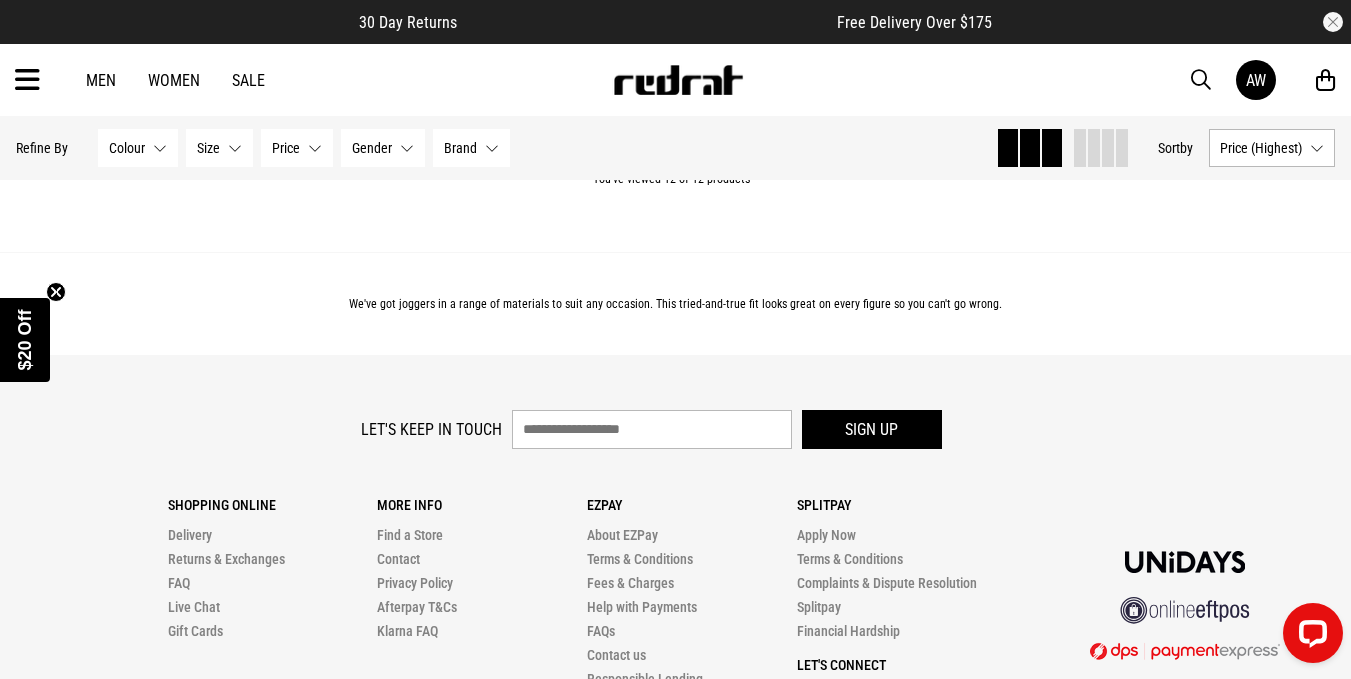 scroll, scrollTop: 3222, scrollLeft: 0, axis: vertical 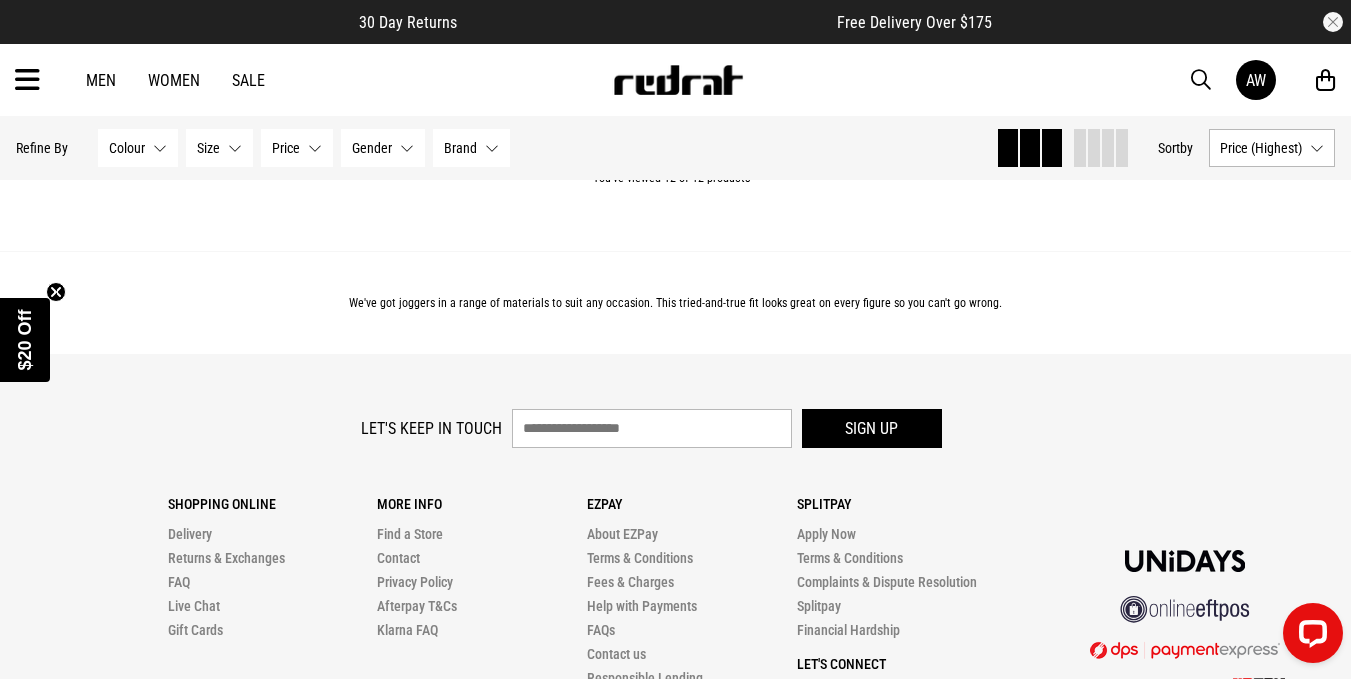 click at bounding box center [27, 80] 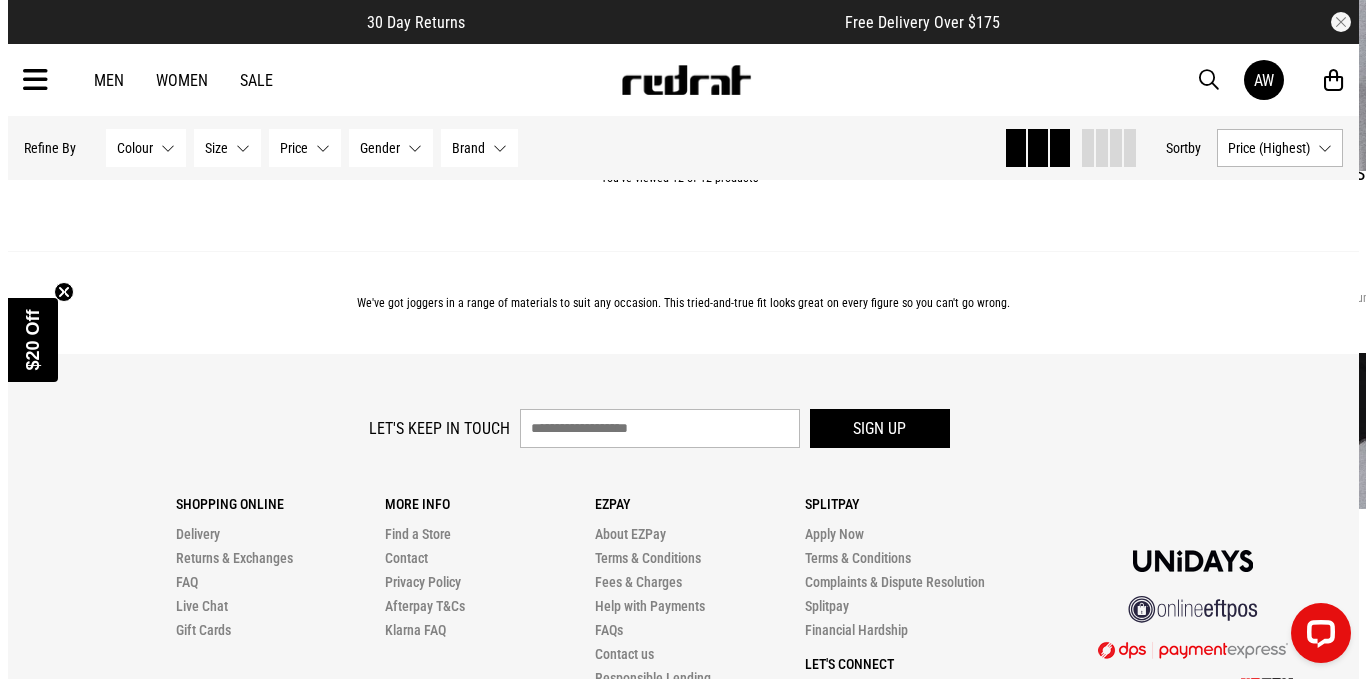 scroll, scrollTop: 3247, scrollLeft: 0, axis: vertical 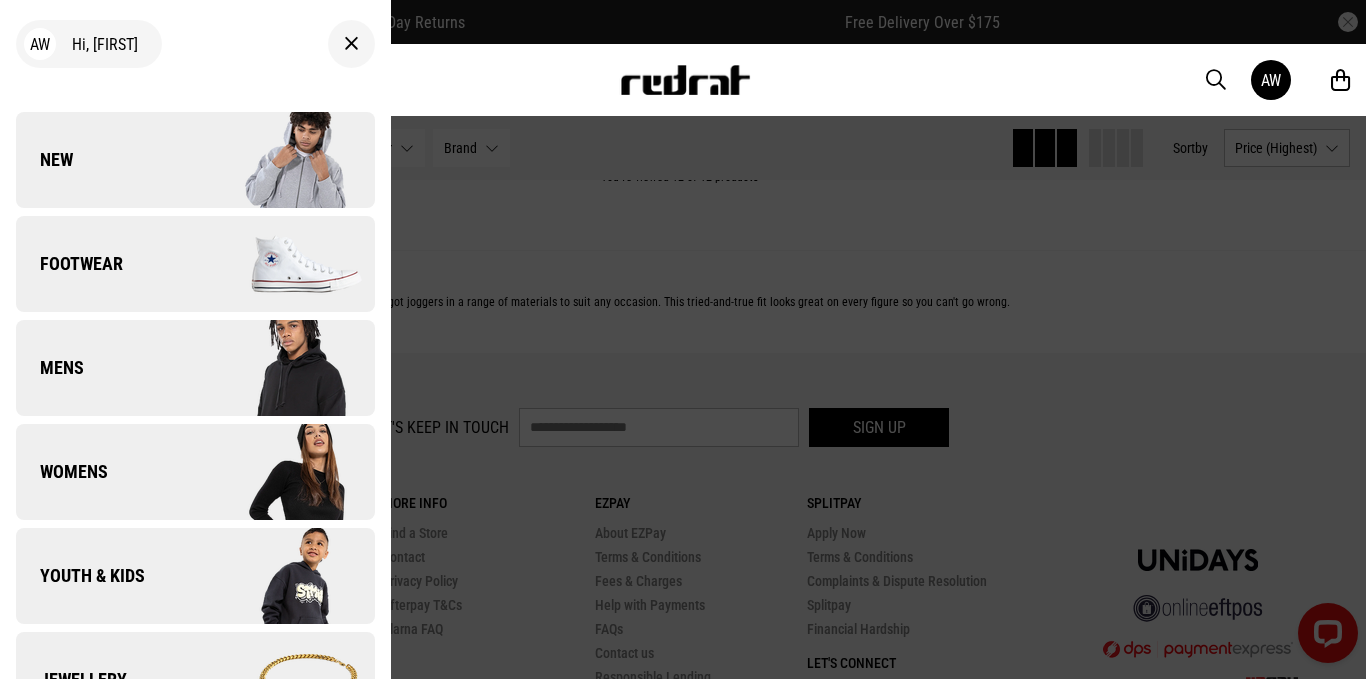 click on "Womens" at bounding box center [195, 472] 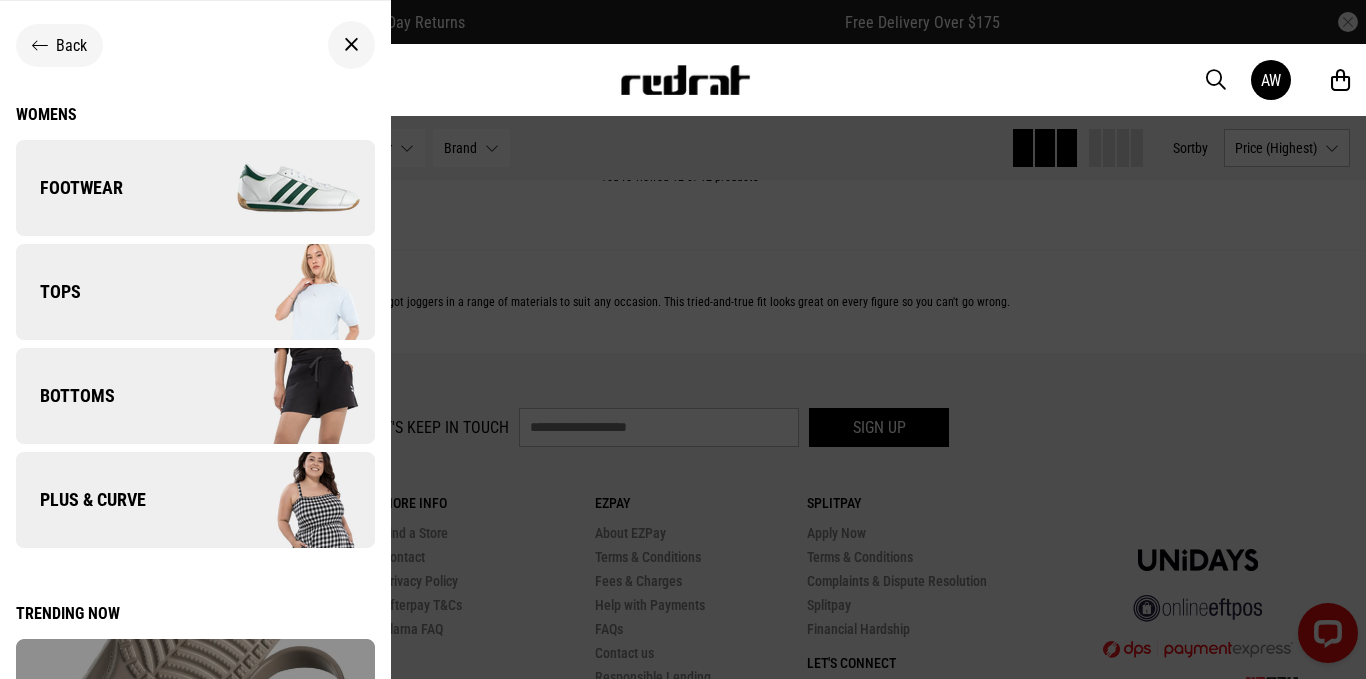 click on "Bottoms" at bounding box center (195, 396) 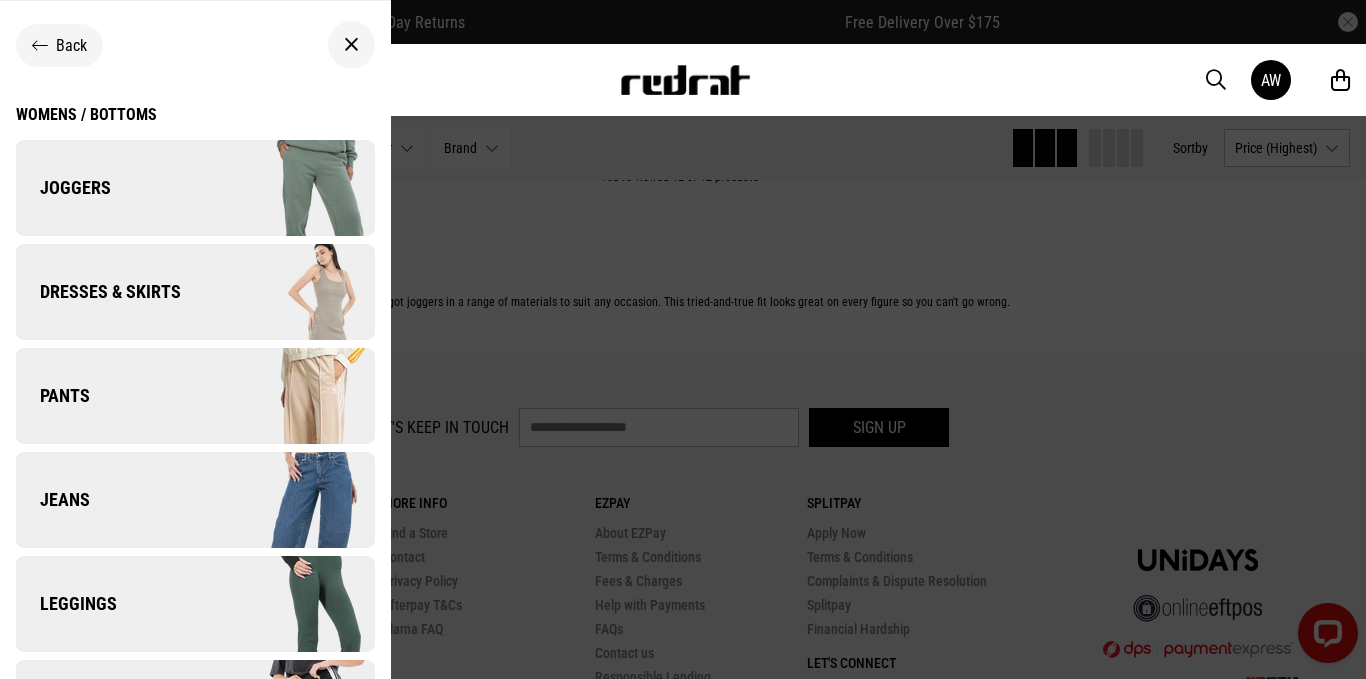 click on "Pants" at bounding box center [195, 396] 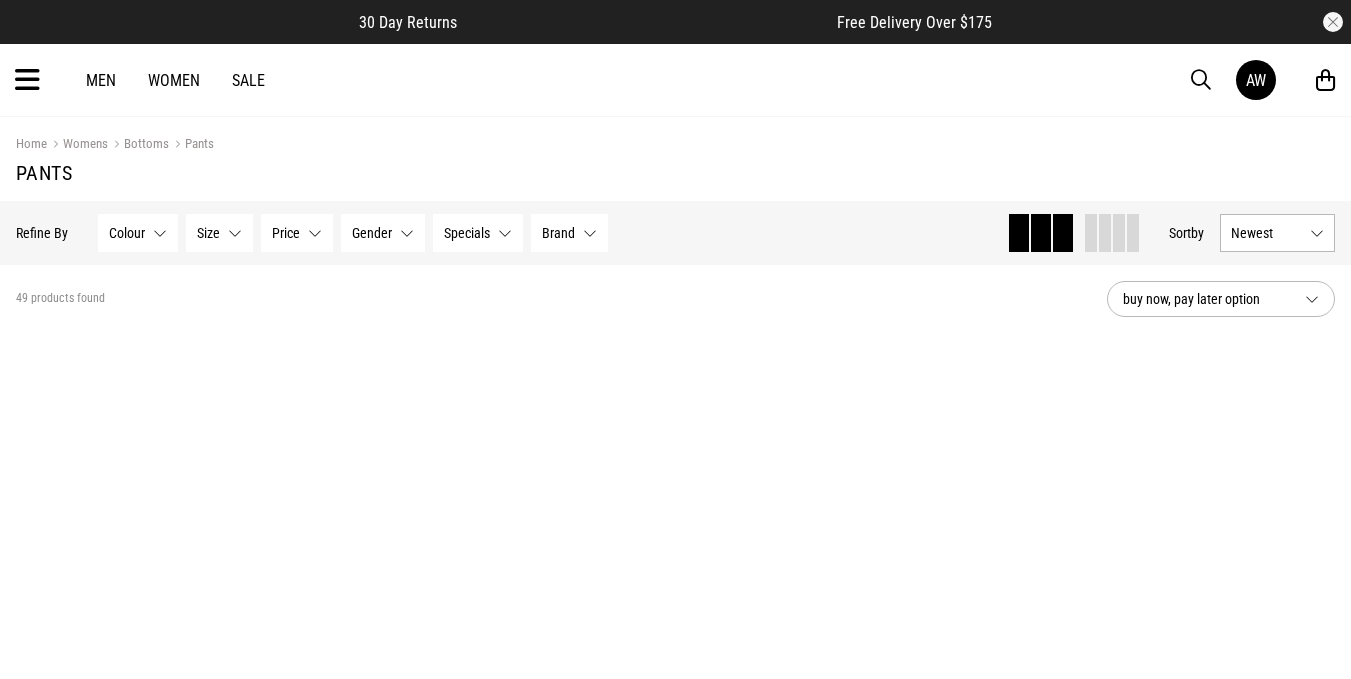 scroll, scrollTop: 0, scrollLeft: 0, axis: both 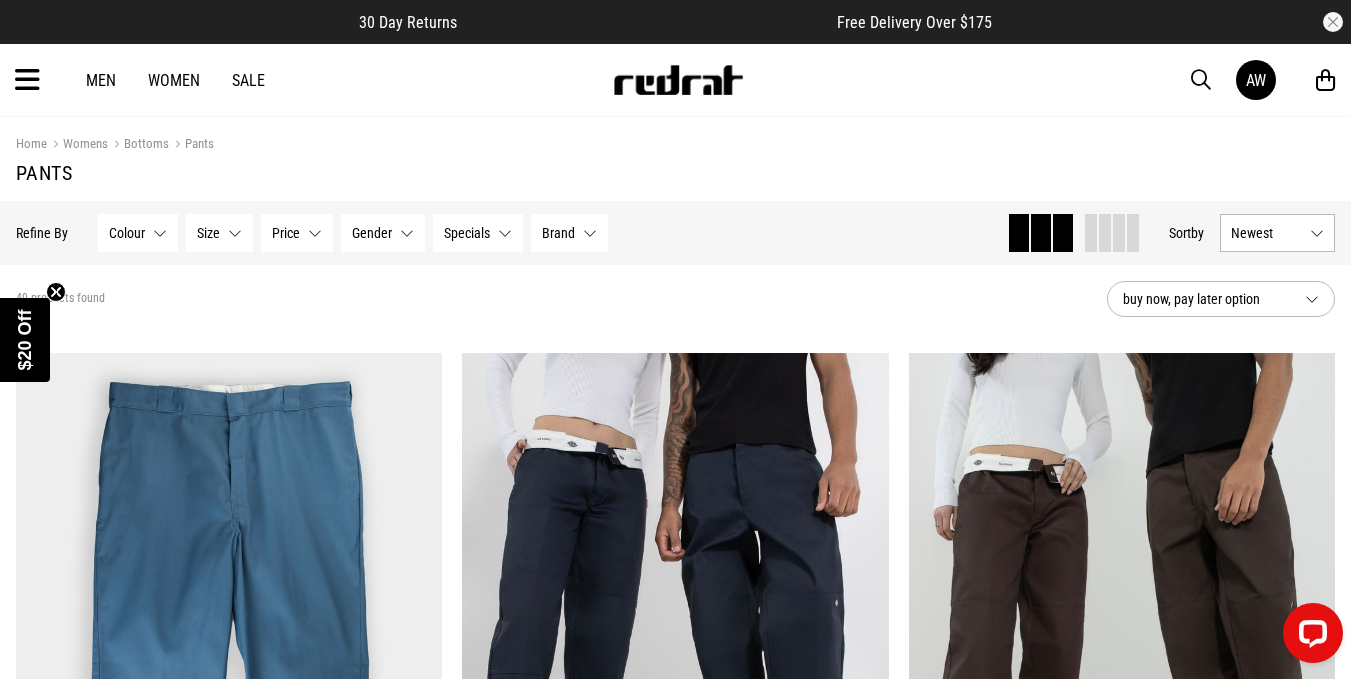 click on "Newest" at bounding box center (1266, 233) 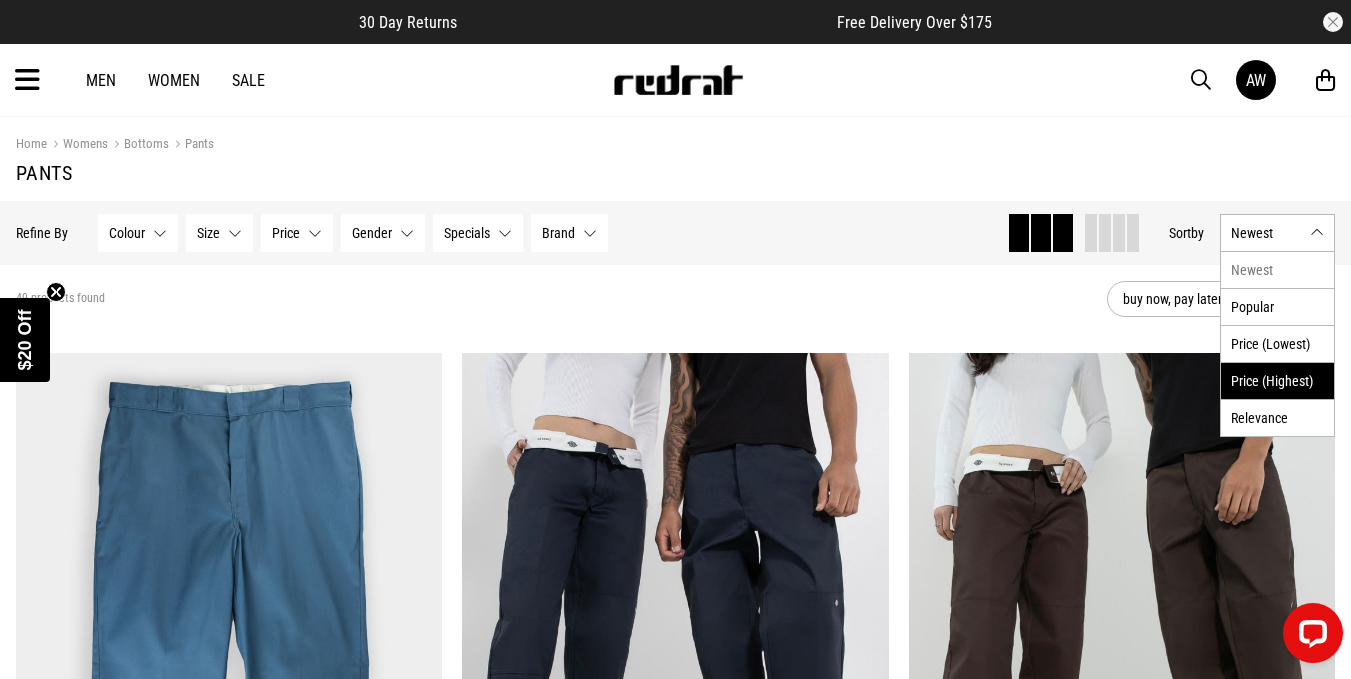click on "Price (Highest)" at bounding box center [1277, 380] 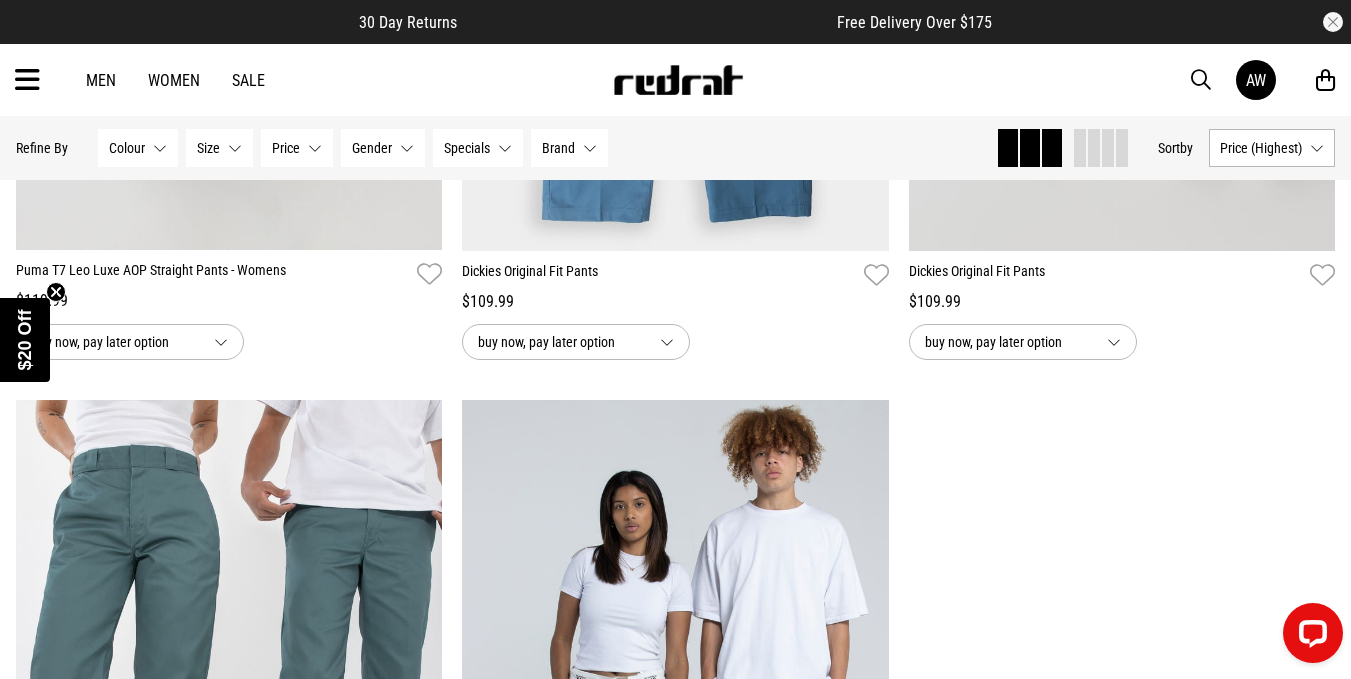 scroll, scrollTop: 3012, scrollLeft: 0, axis: vertical 